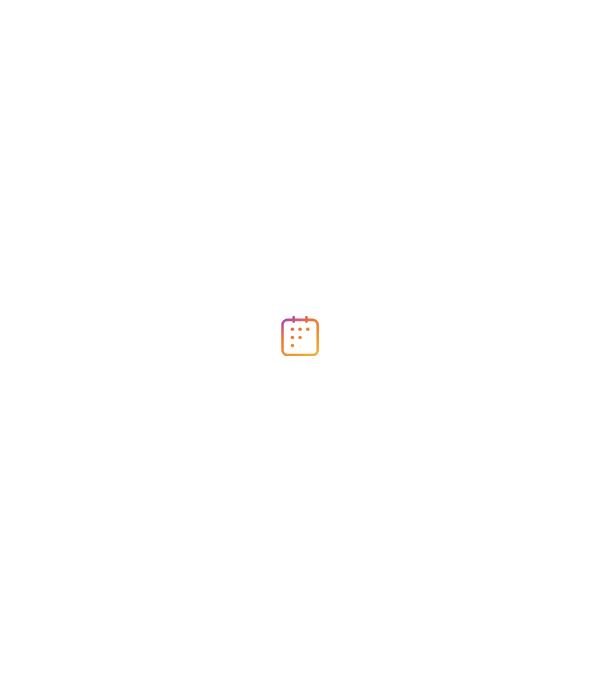 scroll, scrollTop: 0, scrollLeft: 0, axis: both 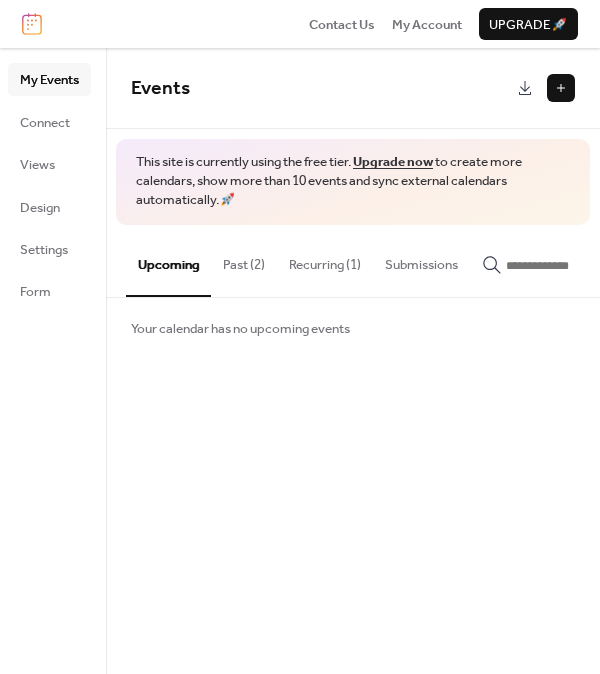 click at bounding box center (561, 88) 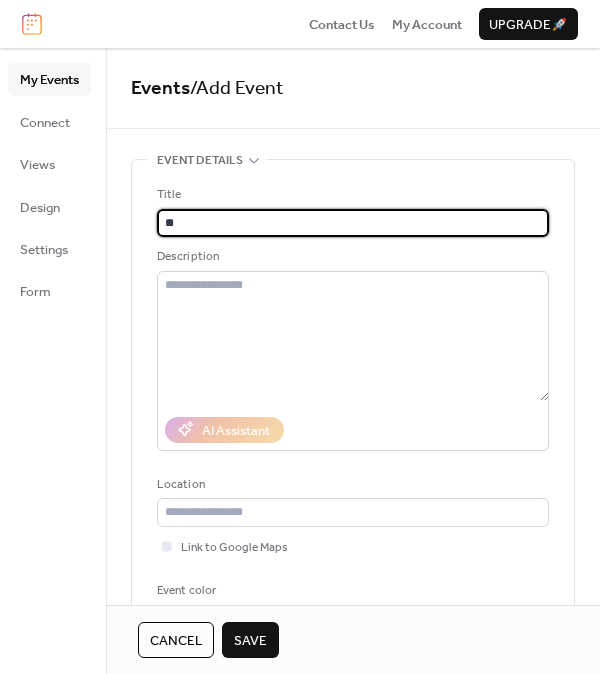 type on "*" 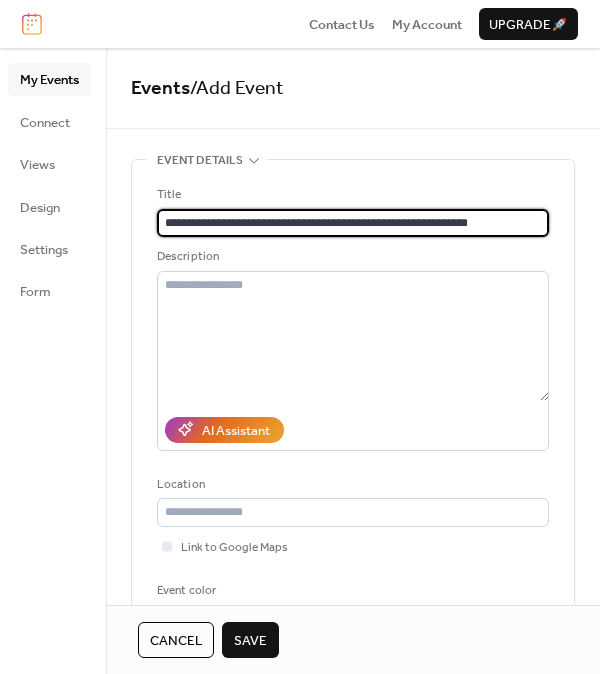 type on "**********" 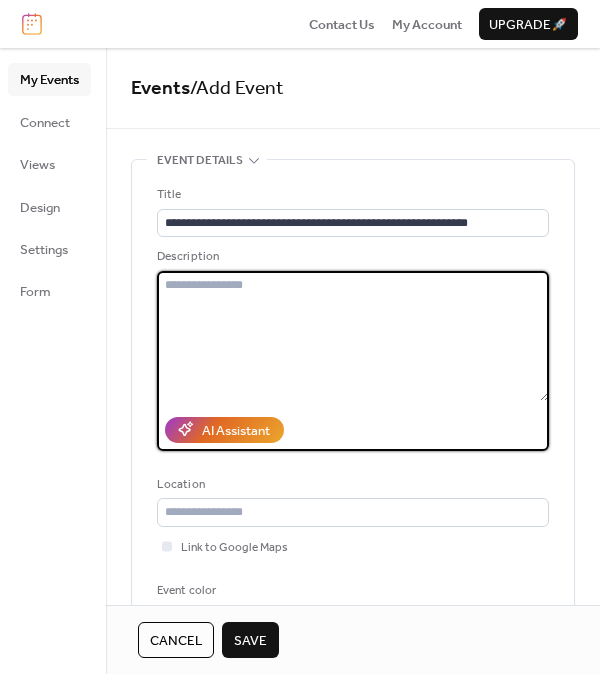 paste on "**********" 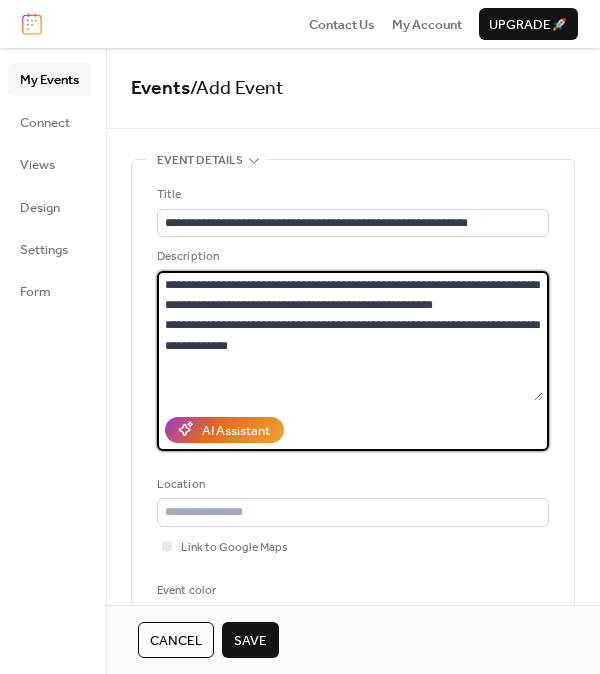 click on "**********" at bounding box center (350, 336) 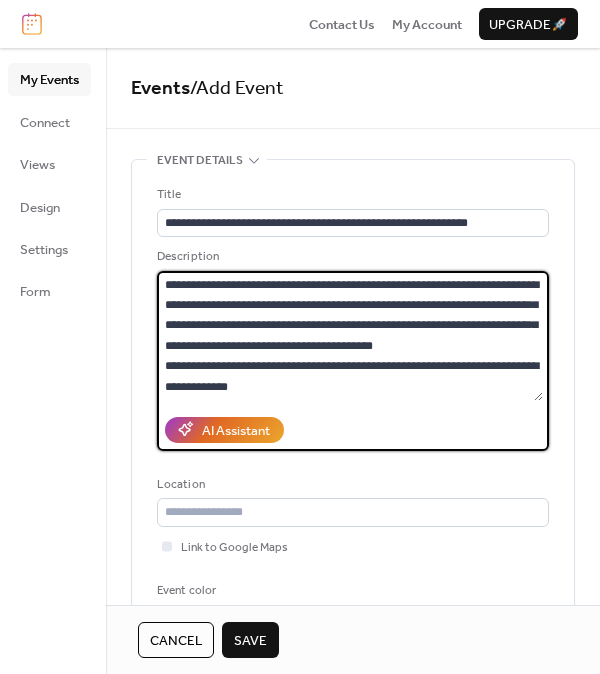 drag, startPoint x: 167, startPoint y: 325, endPoint x: 355, endPoint y: 387, distance: 197.9596 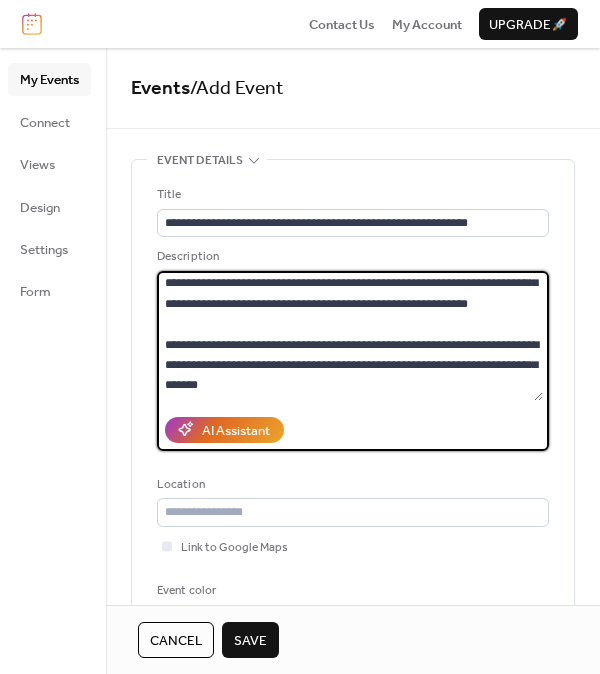 scroll, scrollTop: 0, scrollLeft: 0, axis: both 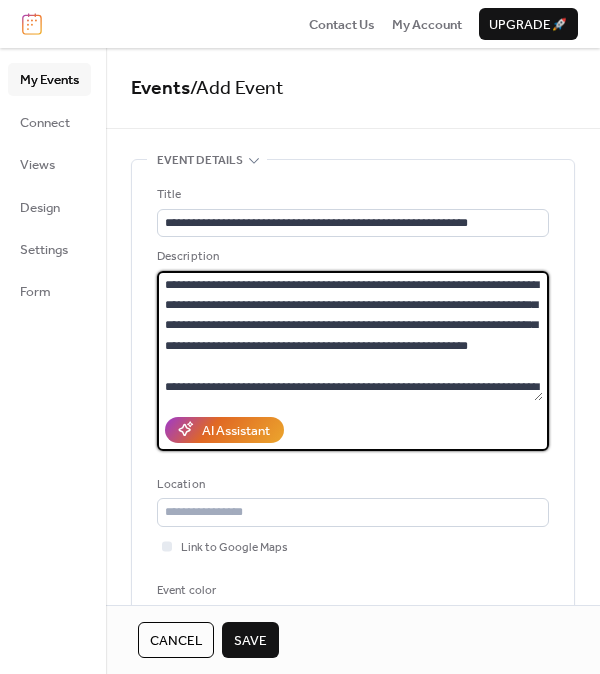 click on "**********" at bounding box center [350, 336] 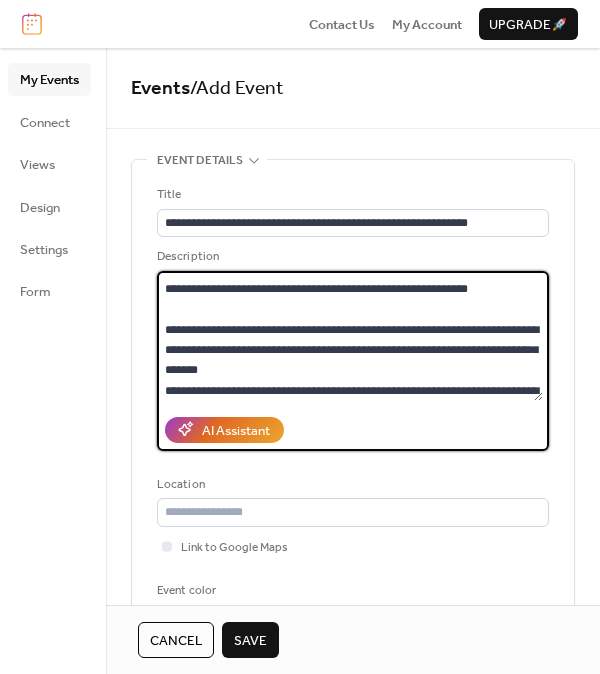 scroll, scrollTop: 77, scrollLeft: 0, axis: vertical 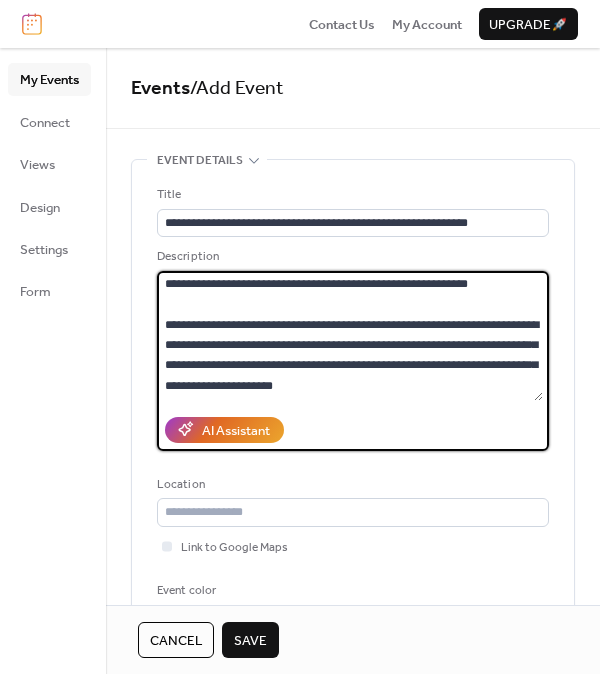 click on "**********" at bounding box center (350, 336) 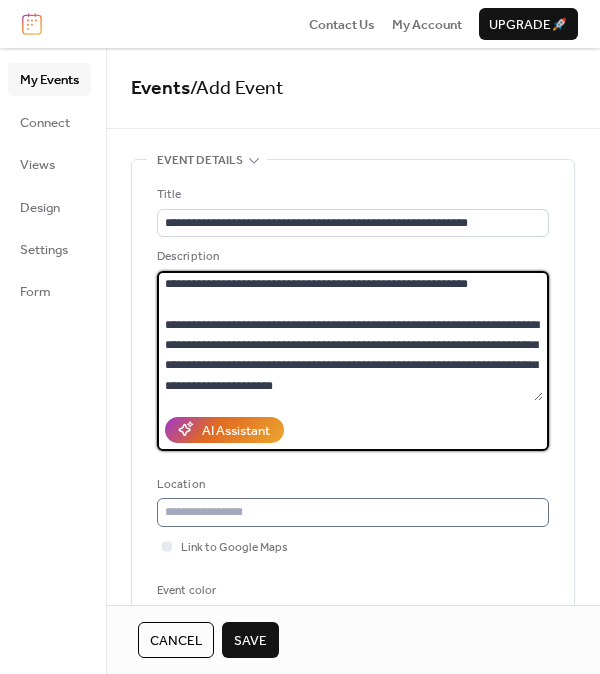 type on "**********" 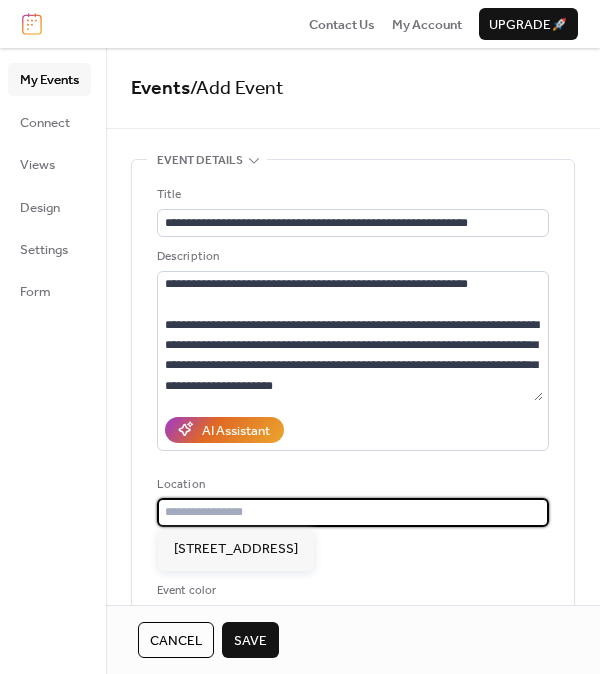 click at bounding box center [353, 512] 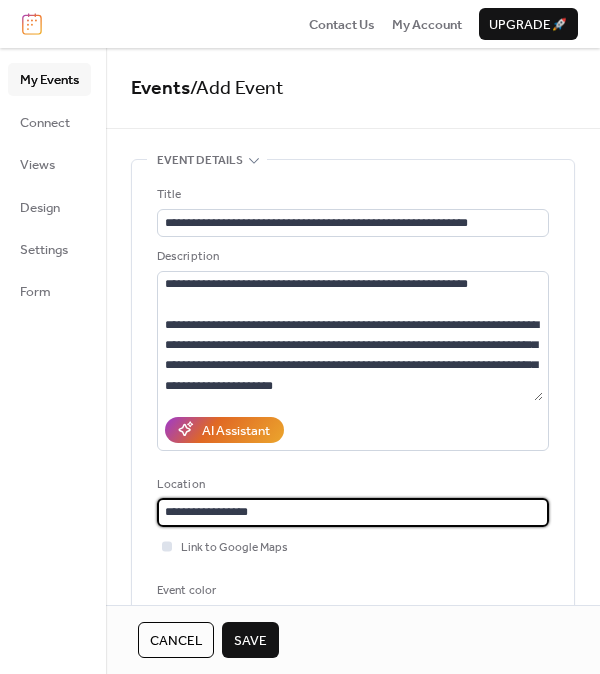 type on "**********" 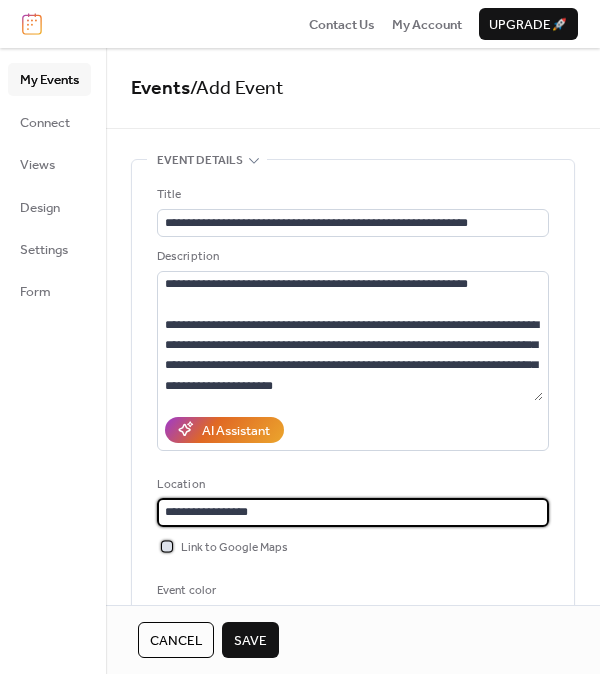 click at bounding box center [167, 546] 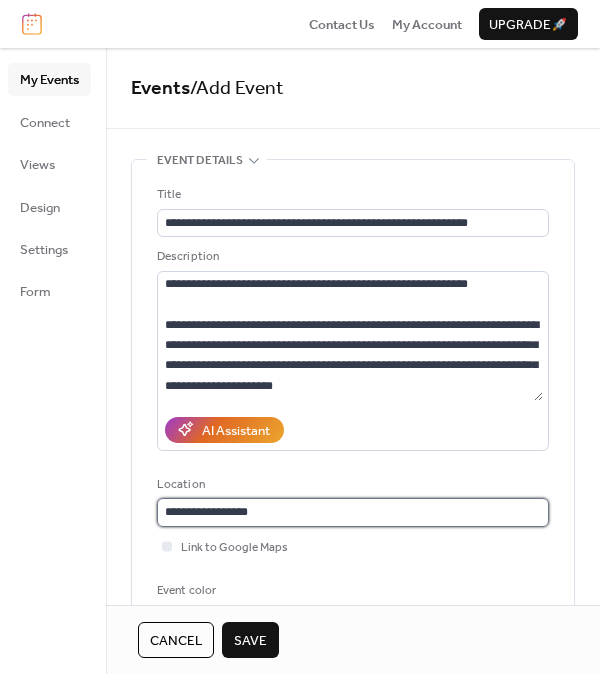 click on "**********" at bounding box center (353, 512) 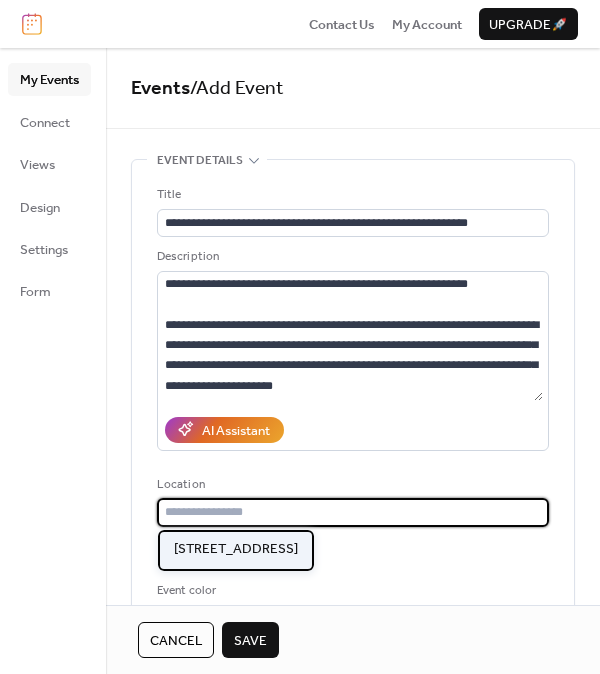 click on "[STREET_ADDRESS]" at bounding box center [236, 550] 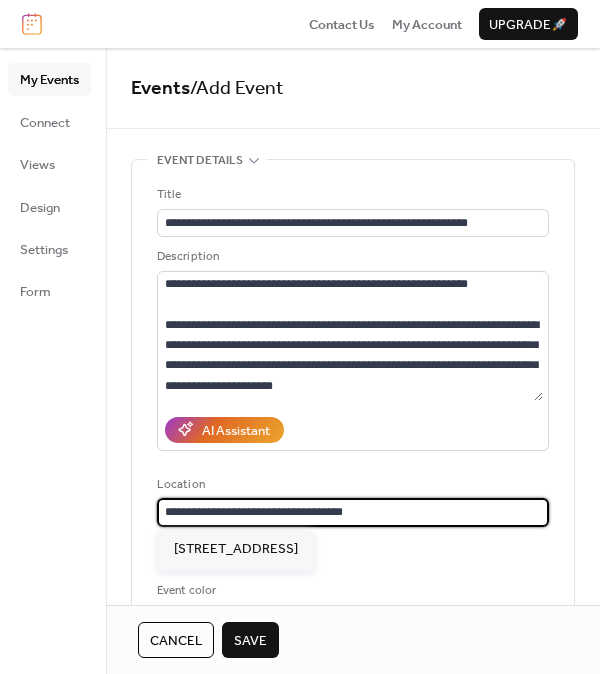 click on "**********" at bounding box center [353, 512] 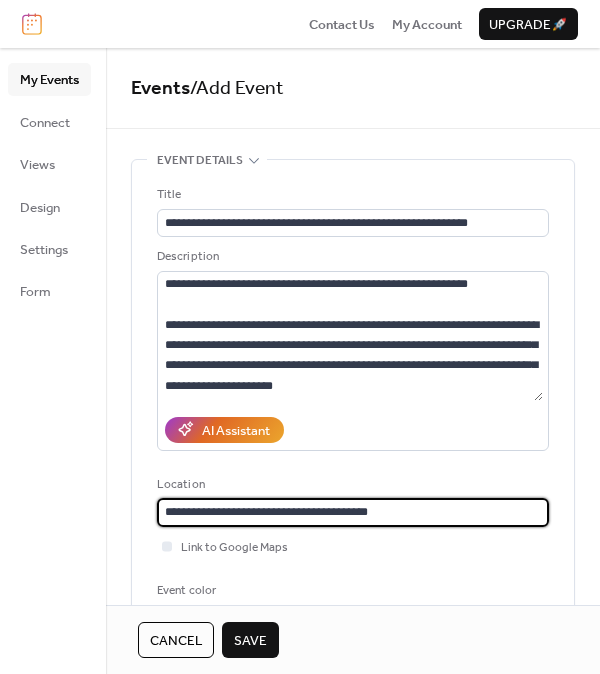 type on "**********" 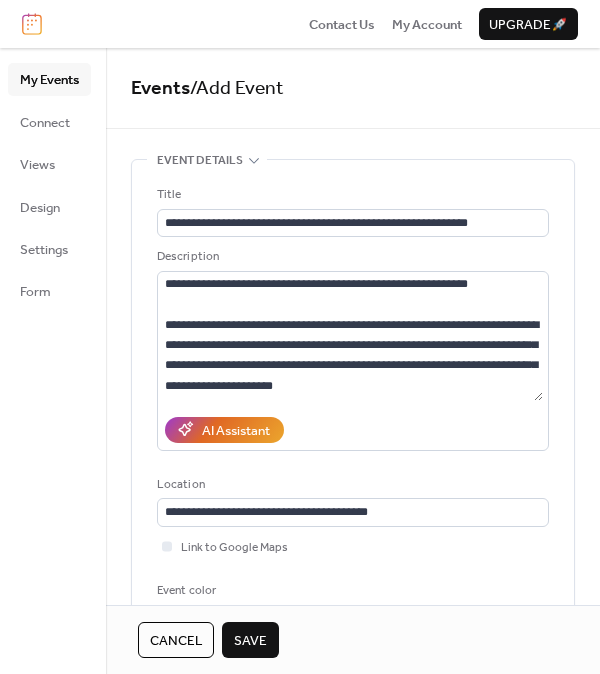 click on "Link to Google Maps" at bounding box center (353, 547) 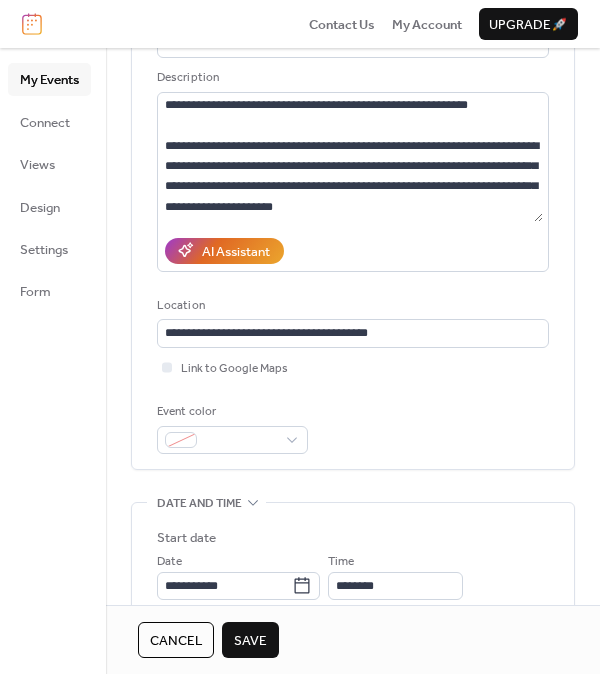 scroll, scrollTop: 200, scrollLeft: 0, axis: vertical 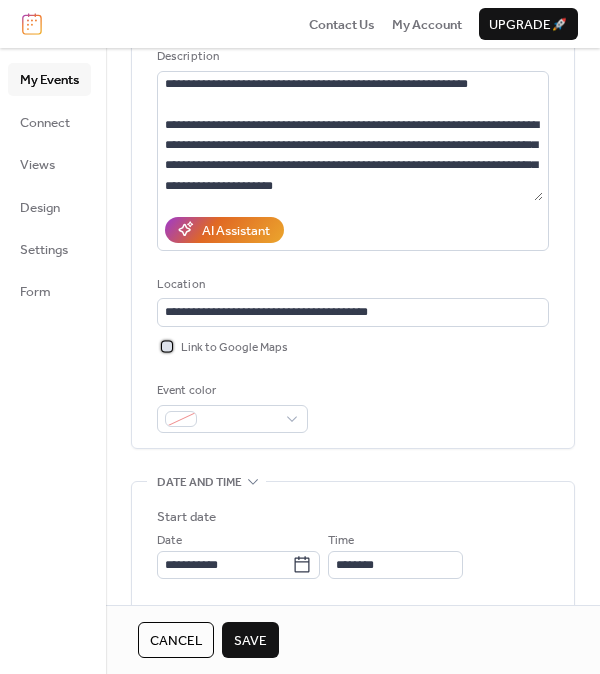 click 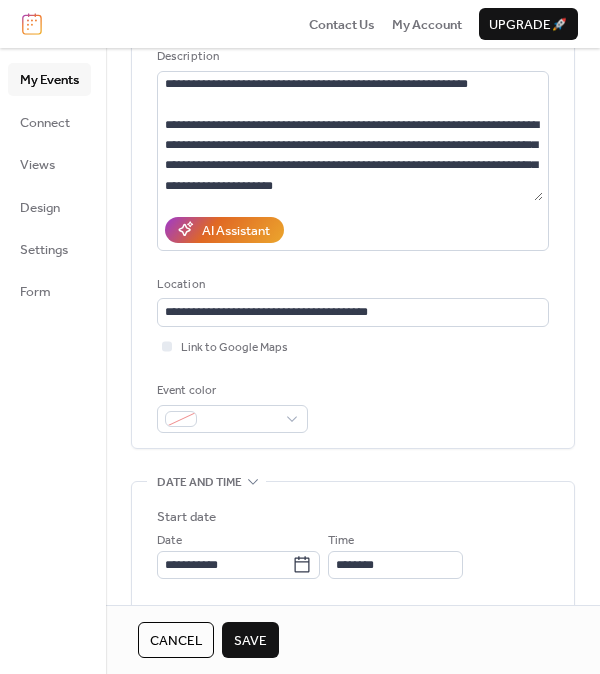 click on "Link to Google Maps" at bounding box center (353, 347) 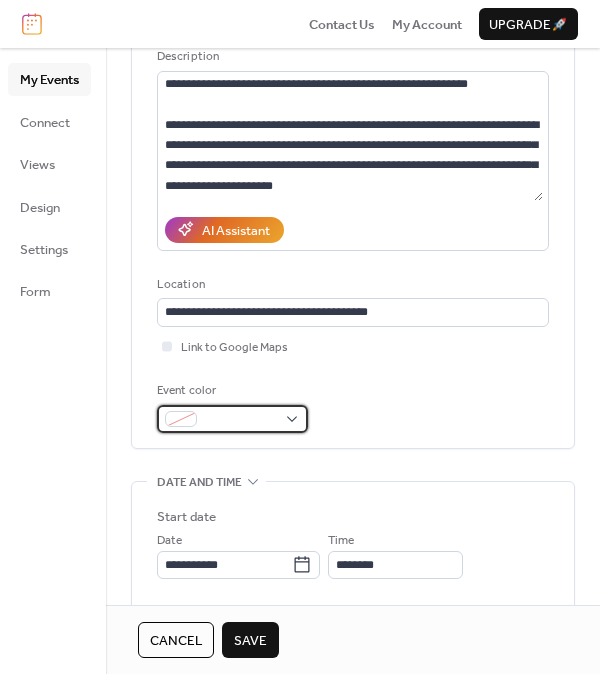 click at bounding box center [232, 419] 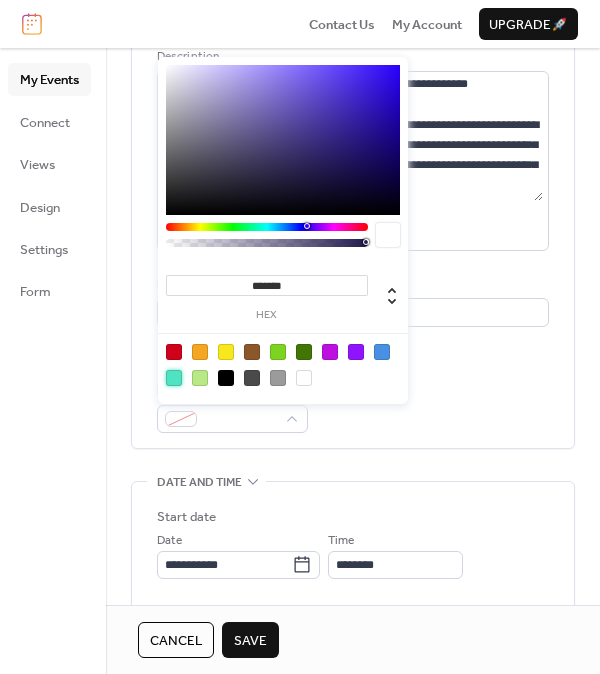 click at bounding box center (174, 378) 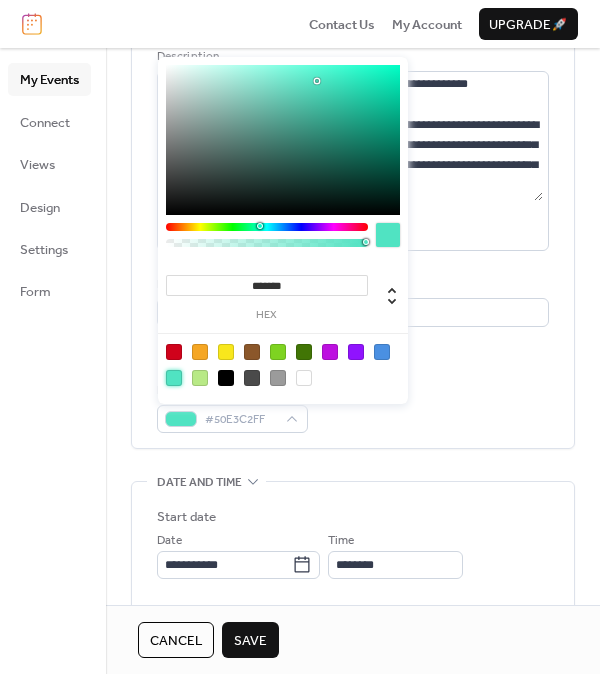 click on "**********" at bounding box center [353, 209] 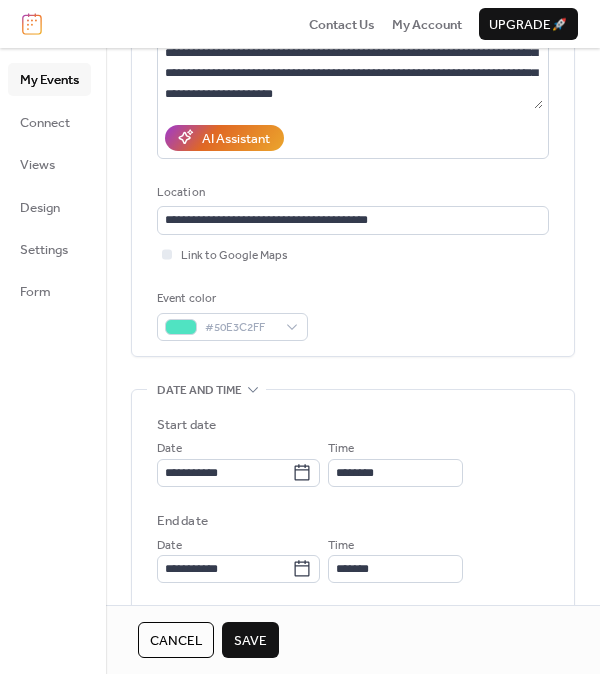 scroll, scrollTop: 400, scrollLeft: 0, axis: vertical 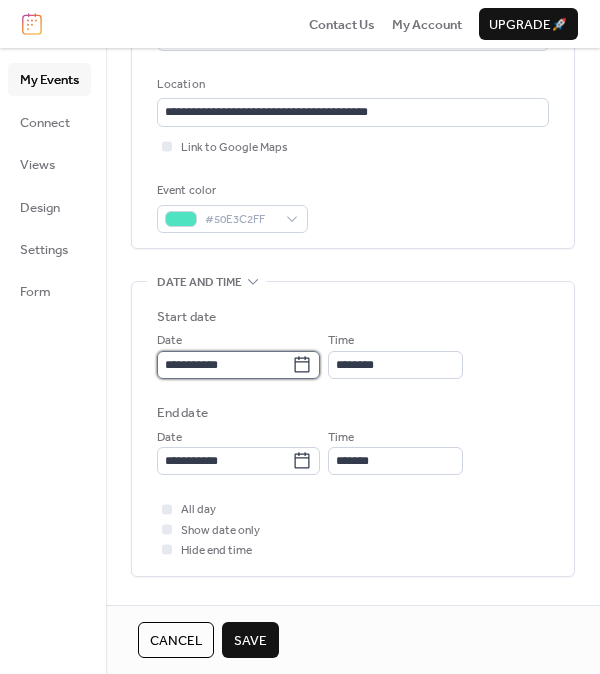 click on "**********" at bounding box center (224, 365) 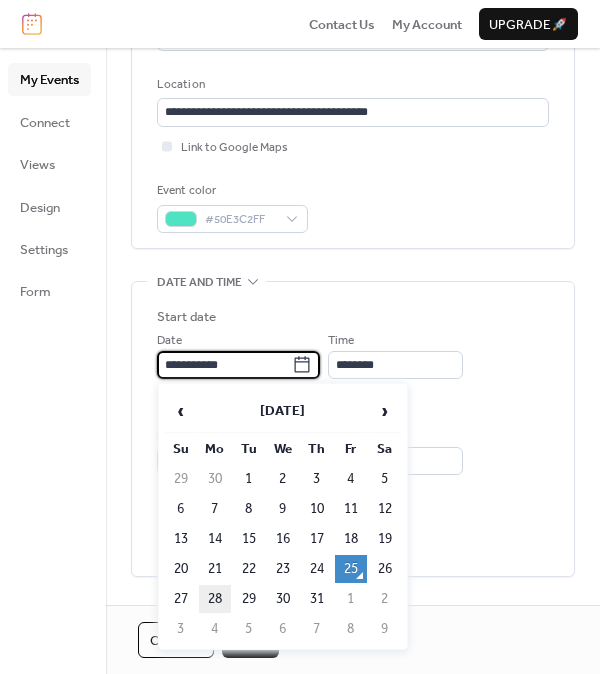 click on "28" at bounding box center (215, 599) 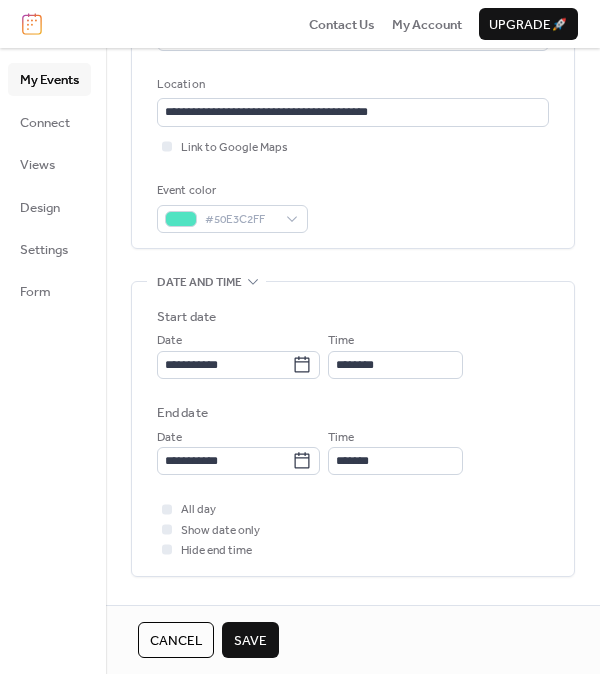 type on "**********" 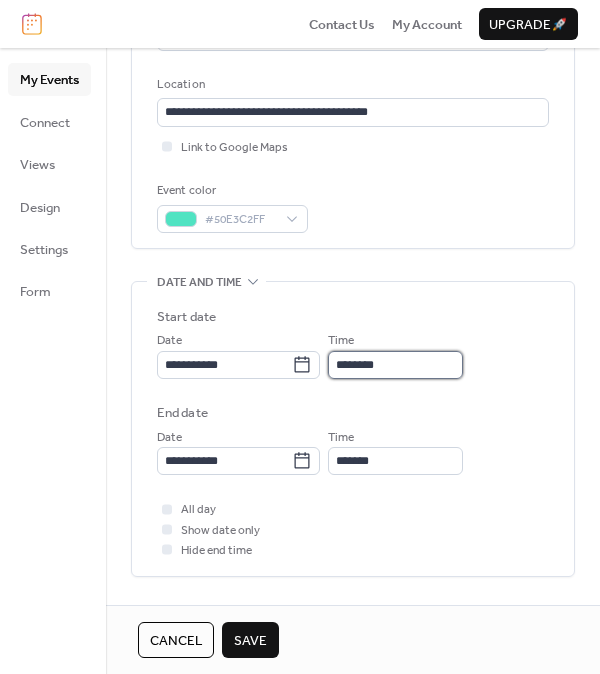click on "********" at bounding box center [395, 365] 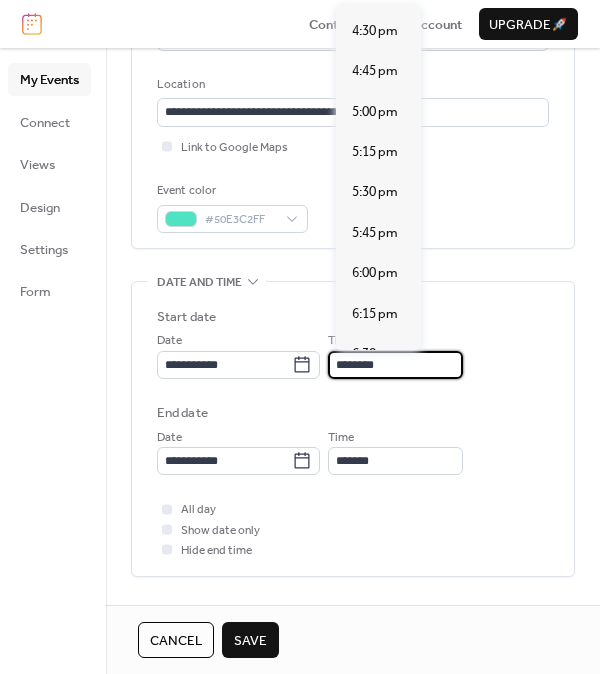 scroll, scrollTop: 2735, scrollLeft: 0, axis: vertical 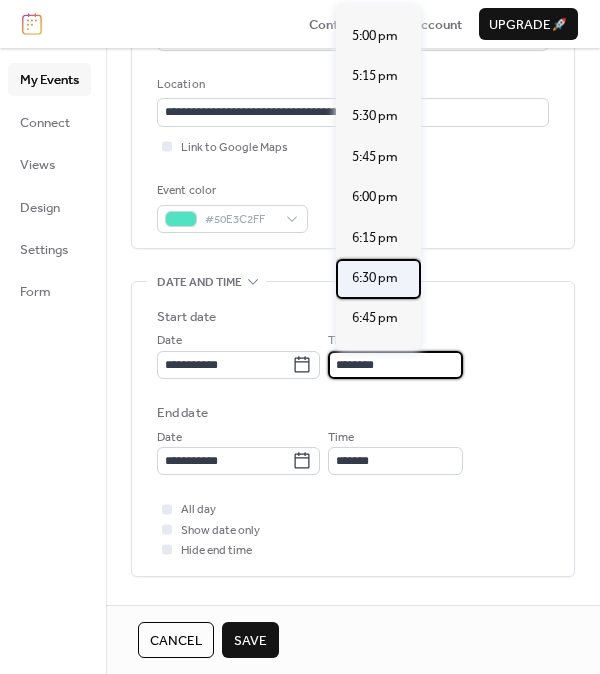 click on "6:30 pm" at bounding box center [375, 278] 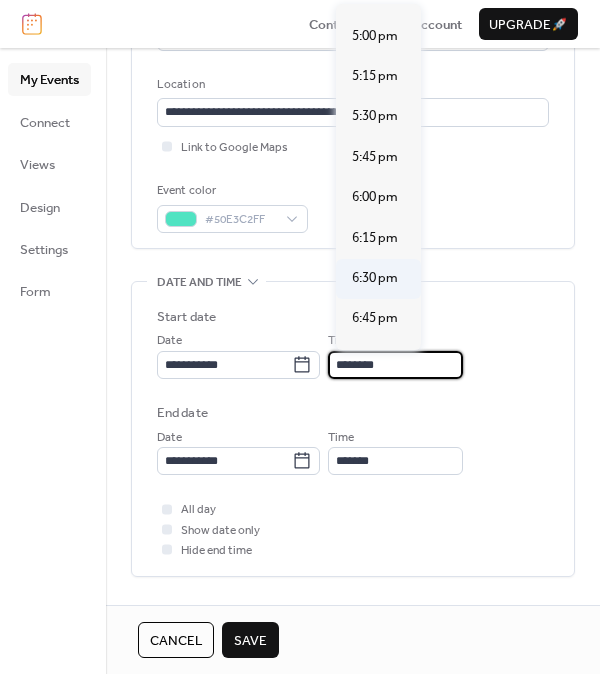 type on "*******" 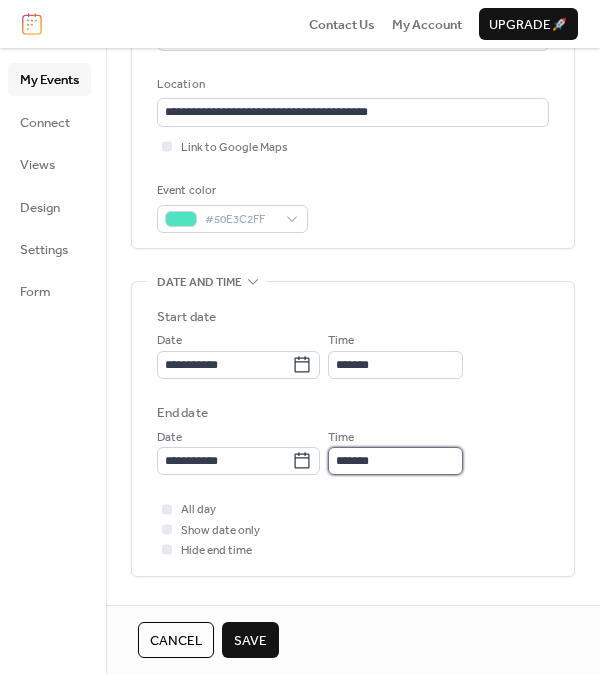 click on "*******" at bounding box center [395, 461] 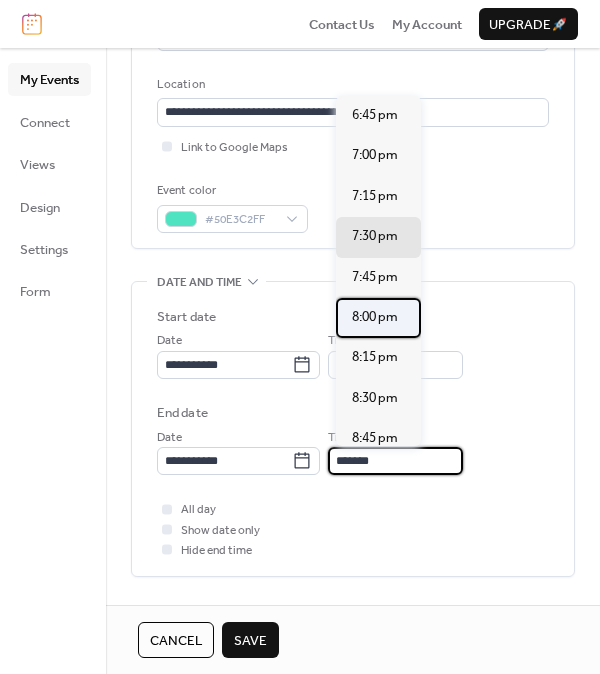 click on "8:00 pm" at bounding box center [375, 317] 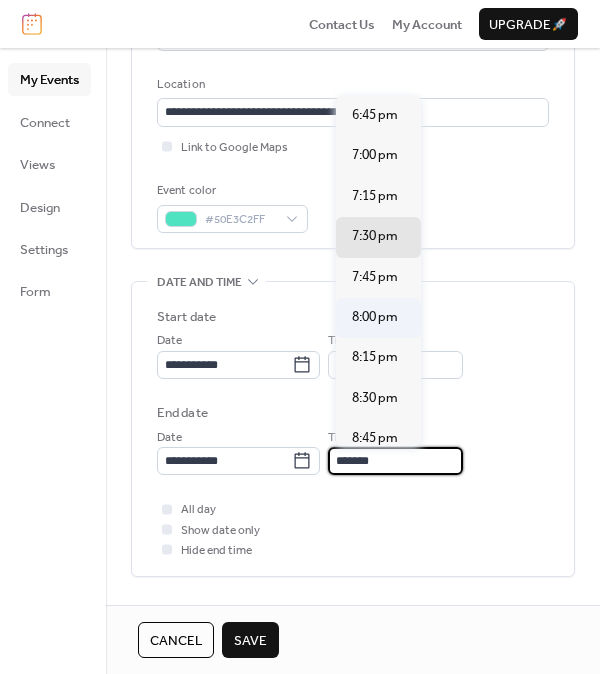 type on "*******" 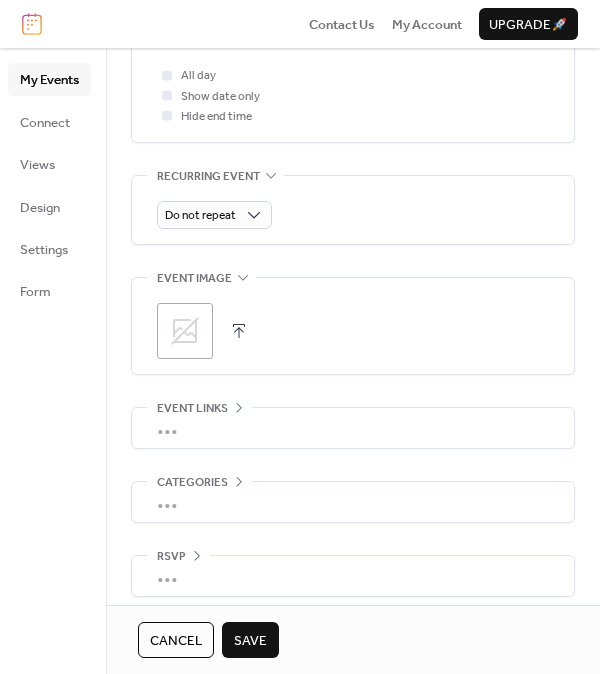 scroll, scrollTop: 843, scrollLeft: 0, axis: vertical 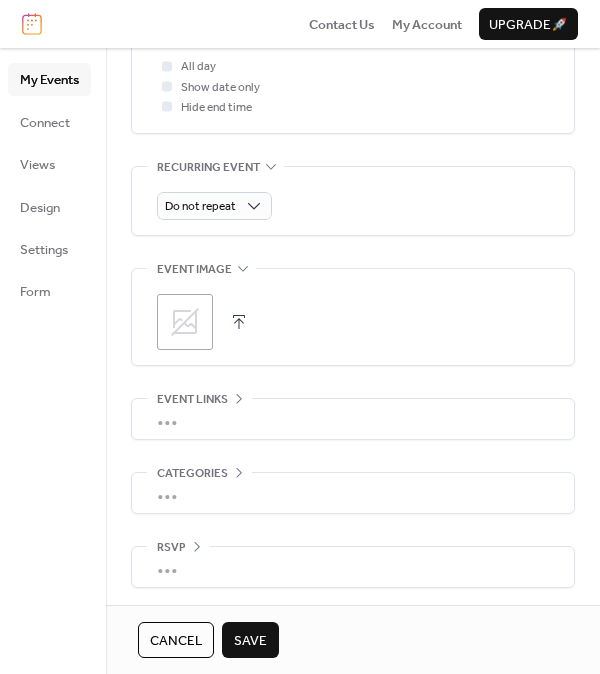 click on "•••" at bounding box center (353, 419) 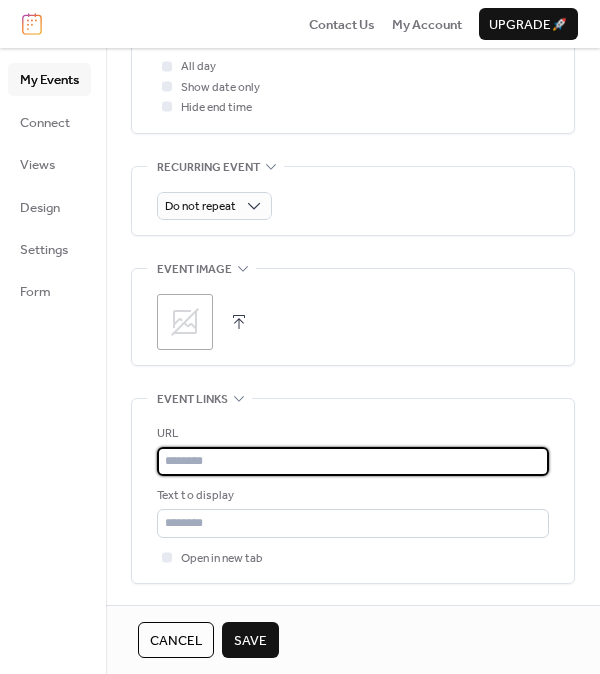 click at bounding box center (353, 461) 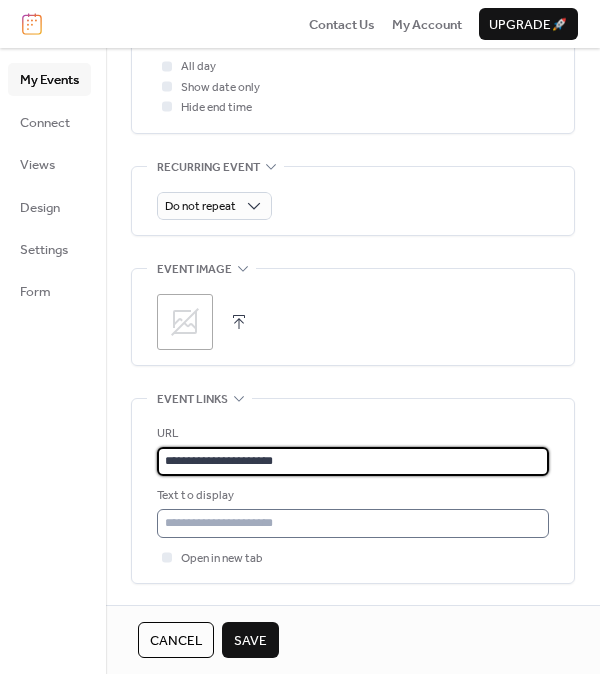 type on "**********" 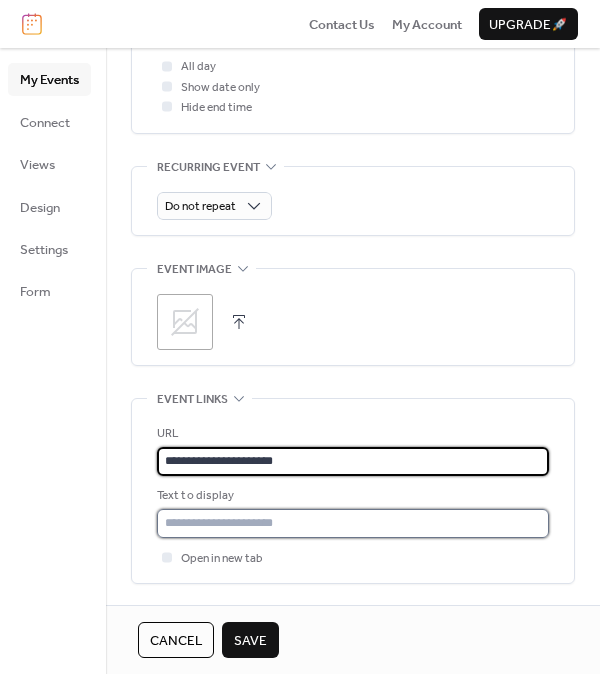 click at bounding box center [353, 523] 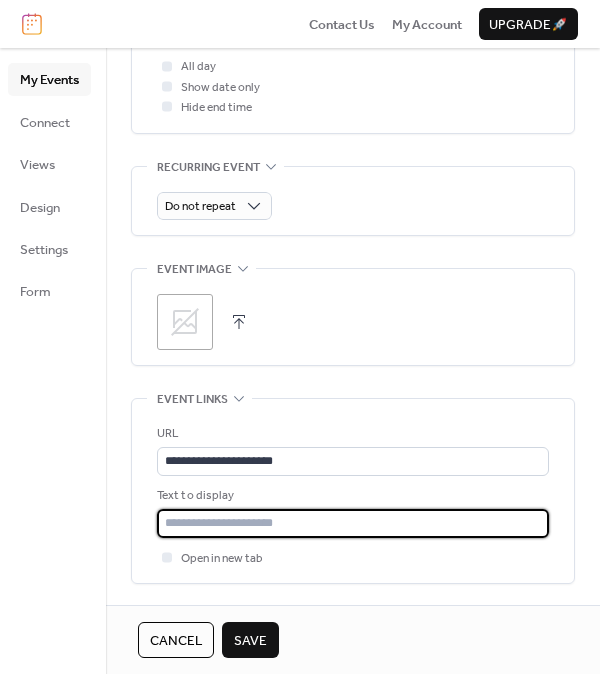 click at bounding box center [353, 523] 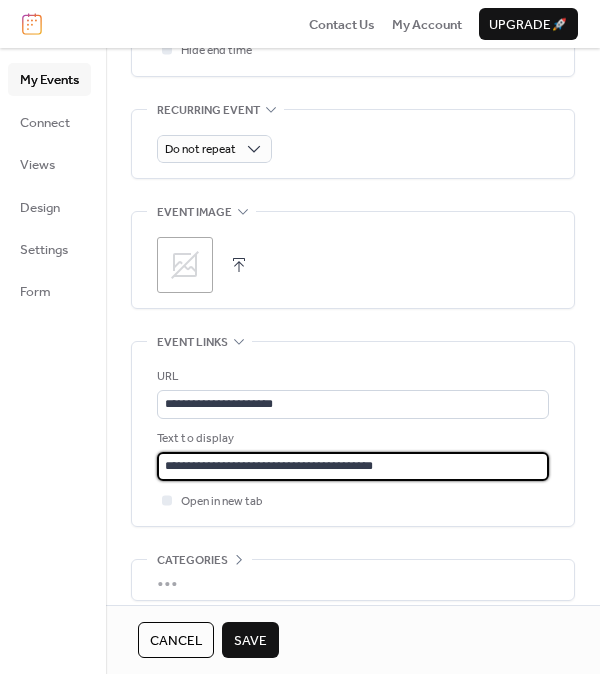 scroll, scrollTop: 986, scrollLeft: 0, axis: vertical 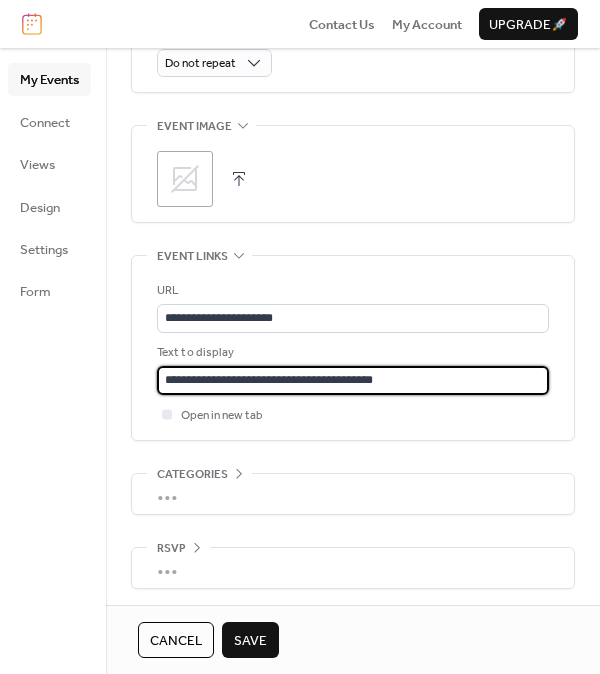 type on "**********" 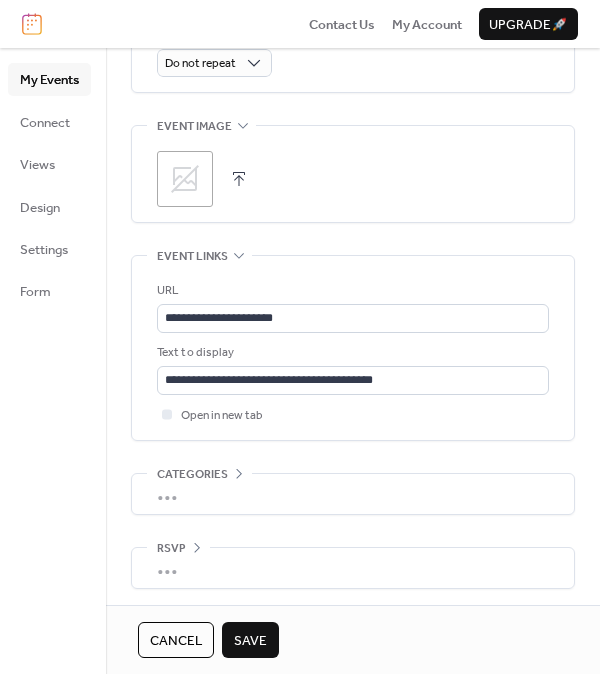 click on "•••" at bounding box center [353, 494] 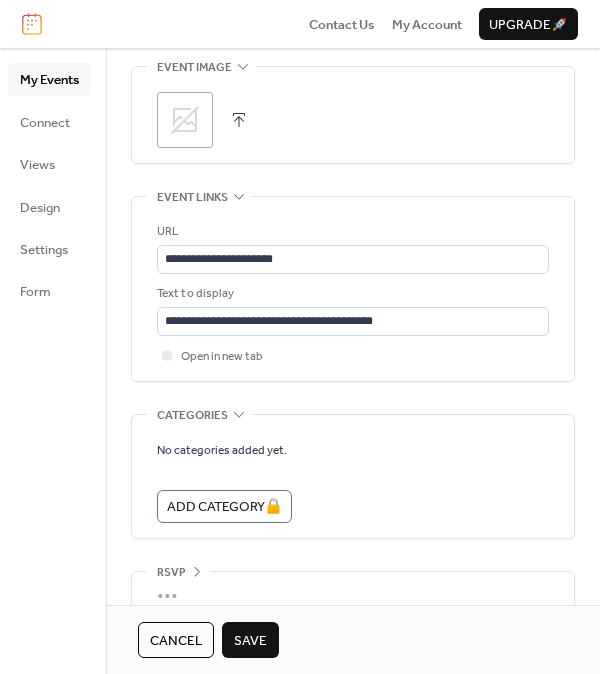scroll, scrollTop: 1069, scrollLeft: 0, axis: vertical 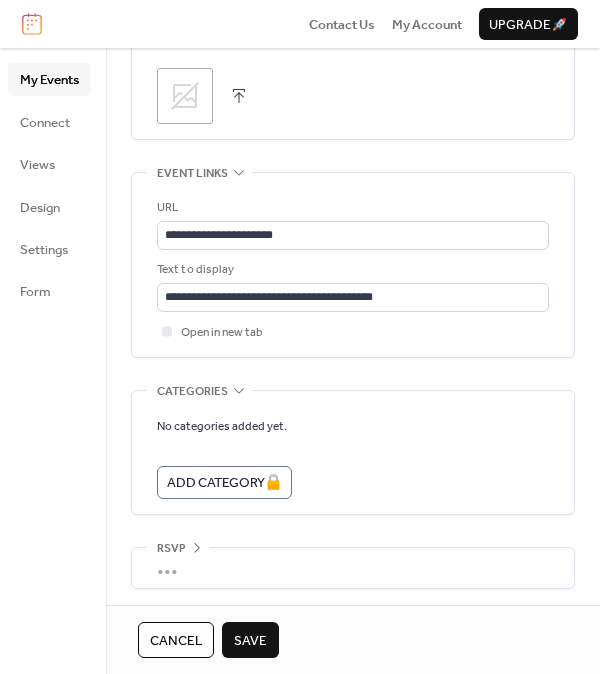 click on "•••" at bounding box center (353, 568) 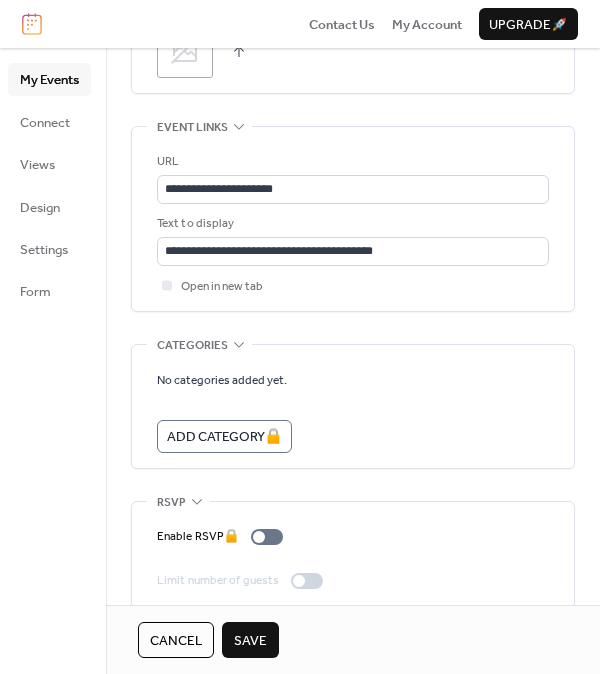 scroll, scrollTop: 1134, scrollLeft: 0, axis: vertical 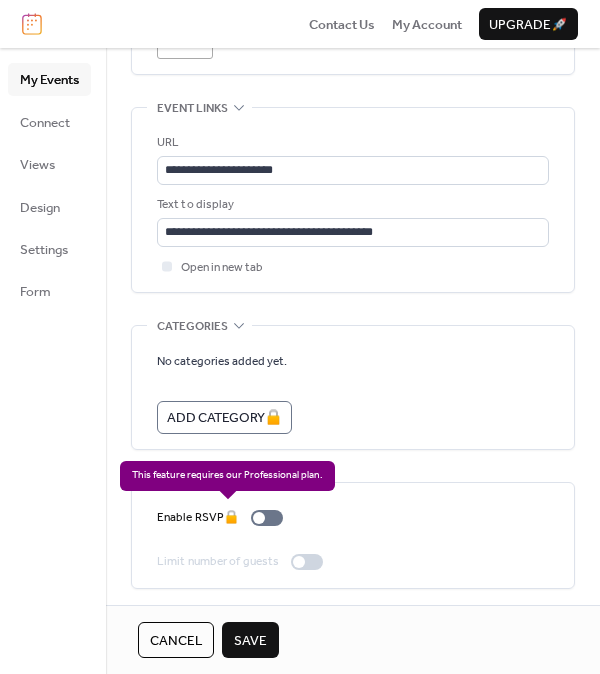 click on "Enable RSVP  🔒" at bounding box center (224, 518) 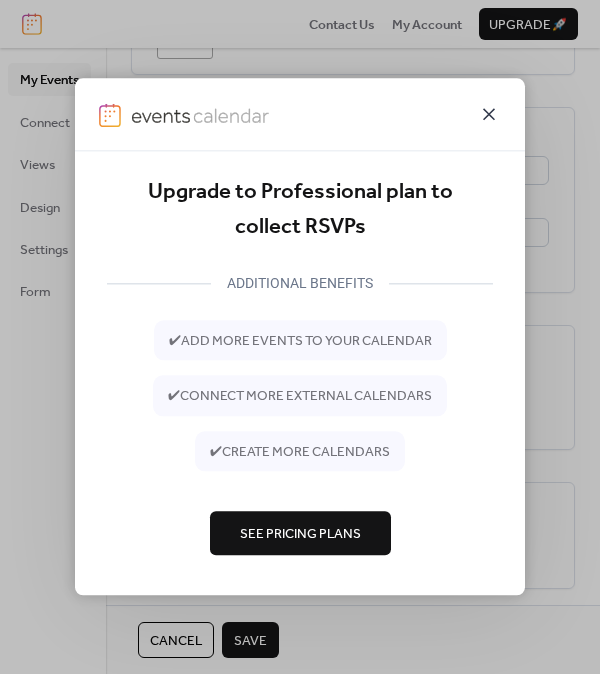 click 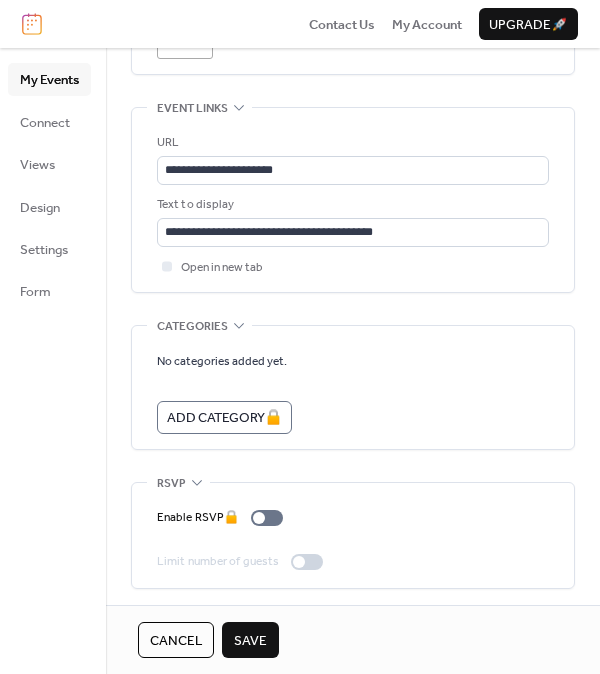 click on "Save" at bounding box center [250, 641] 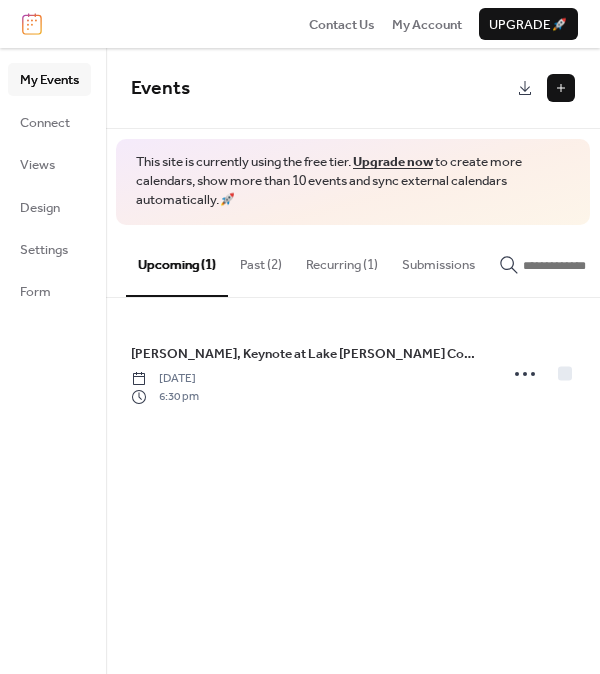 click at bounding box center (561, 88) 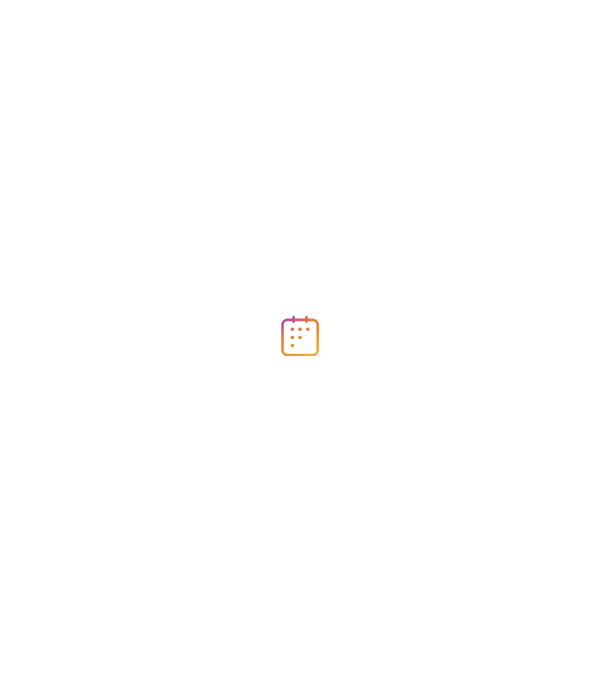 scroll, scrollTop: 0, scrollLeft: 0, axis: both 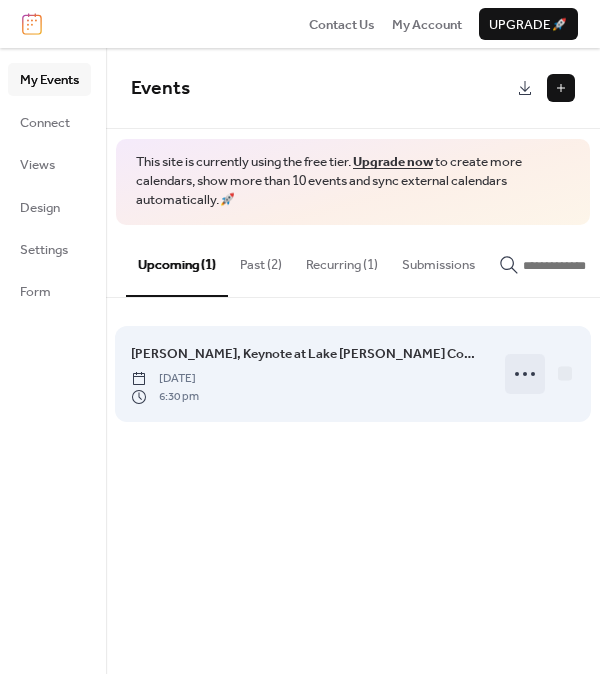 click 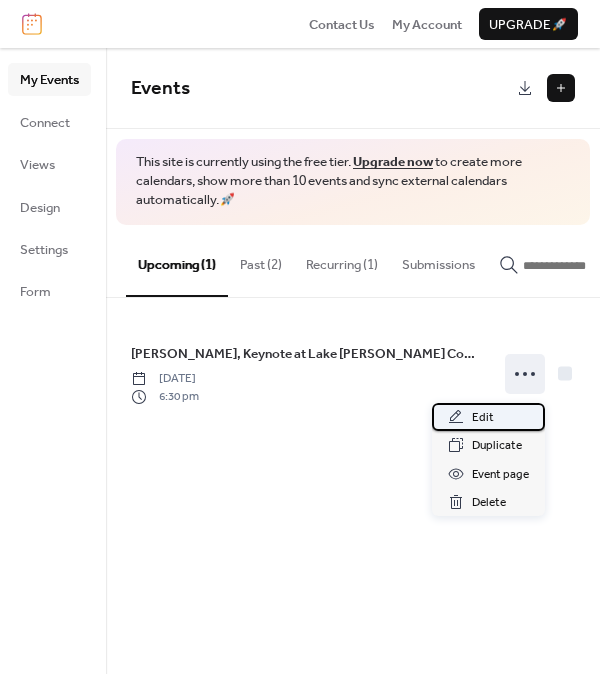 click on "Edit" at bounding box center (488, 417) 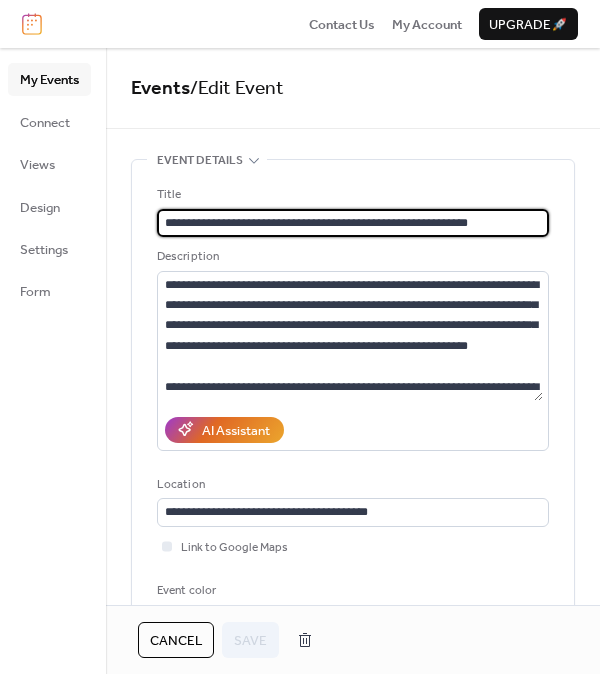 click on "**********" at bounding box center [353, 223] 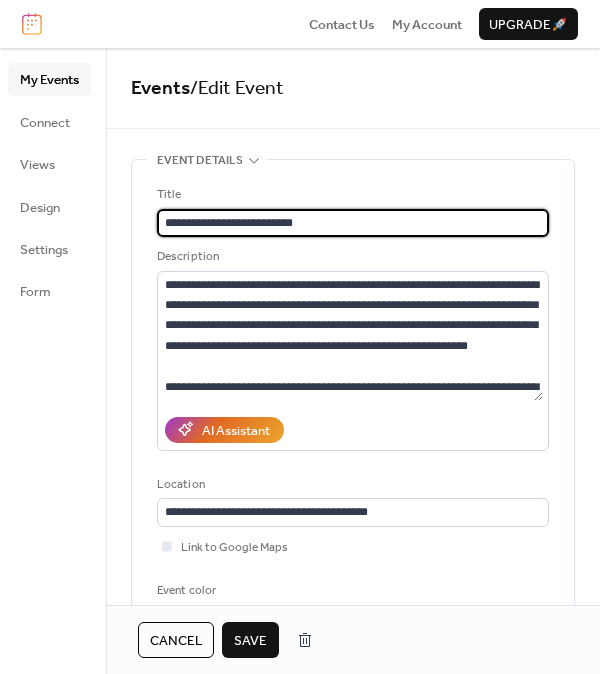 click on "**********" at bounding box center (353, 223) 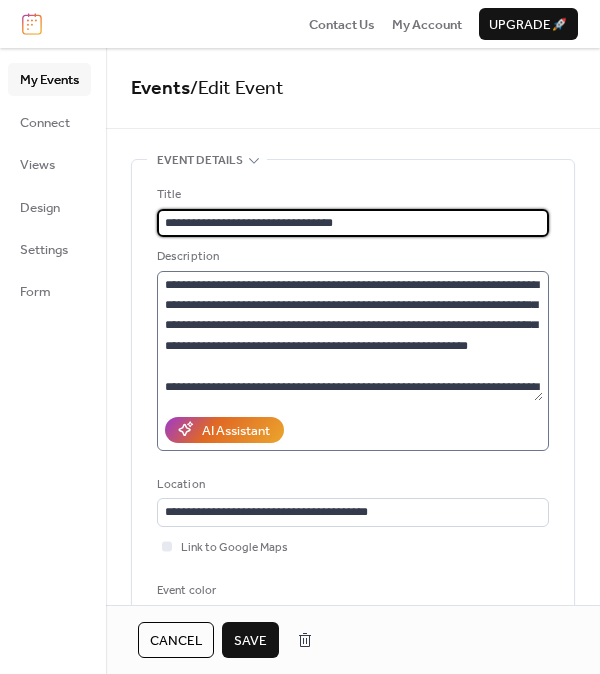 type on "**********" 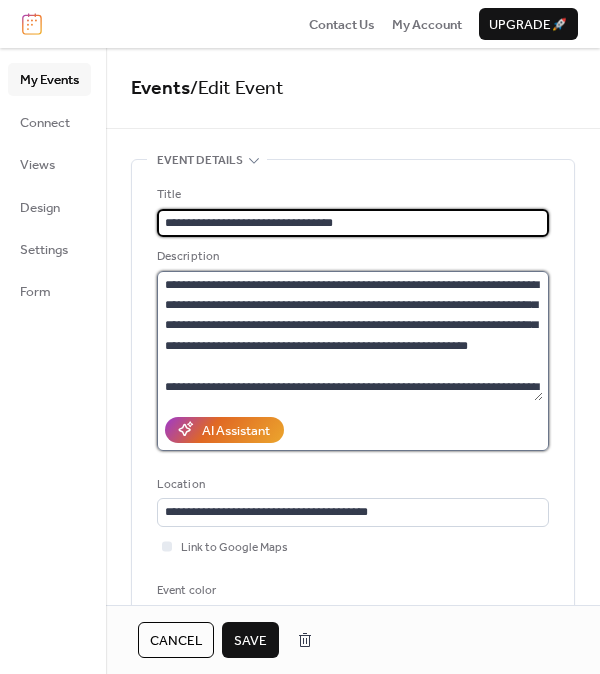 click on "**********" at bounding box center (350, 336) 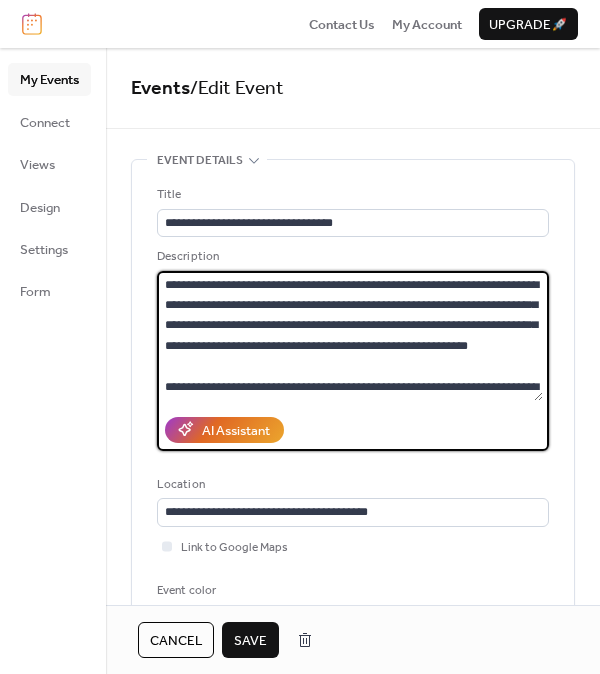 scroll, scrollTop: 81, scrollLeft: 0, axis: vertical 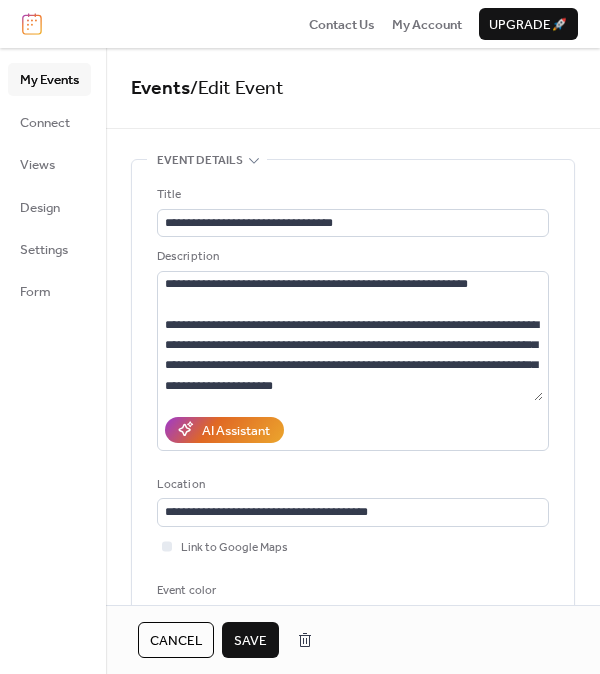 click on "Save" at bounding box center [250, 641] 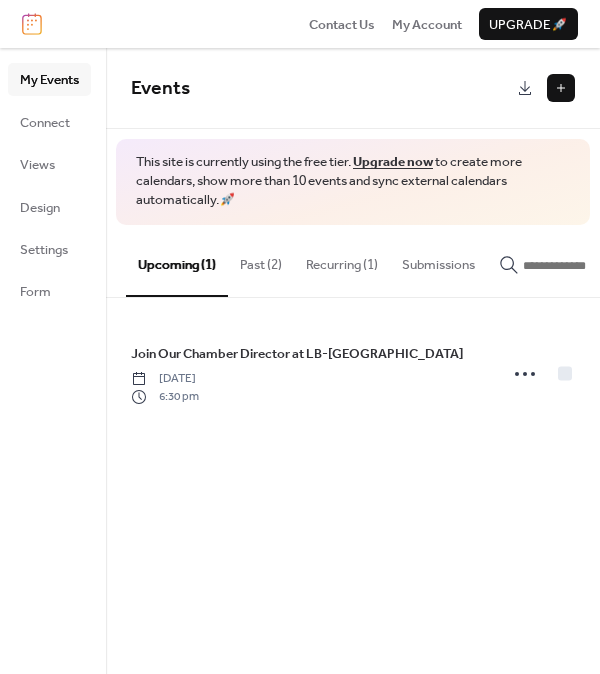 click at bounding box center [561, 88] 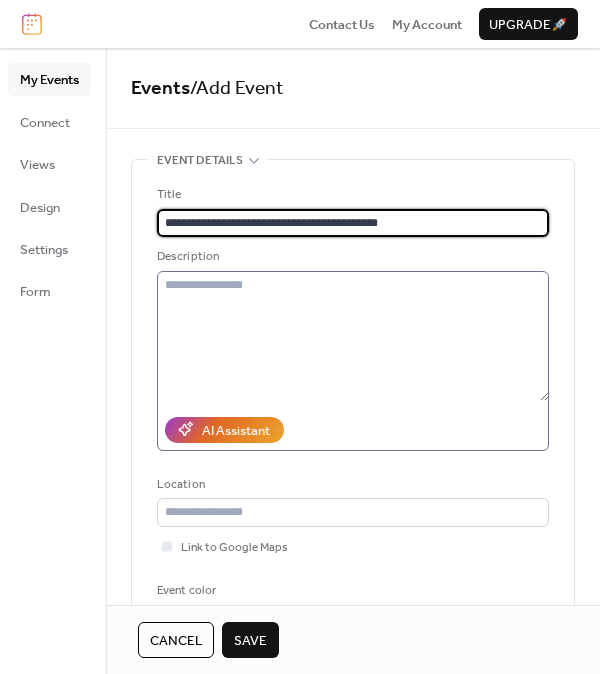 type on "**********" 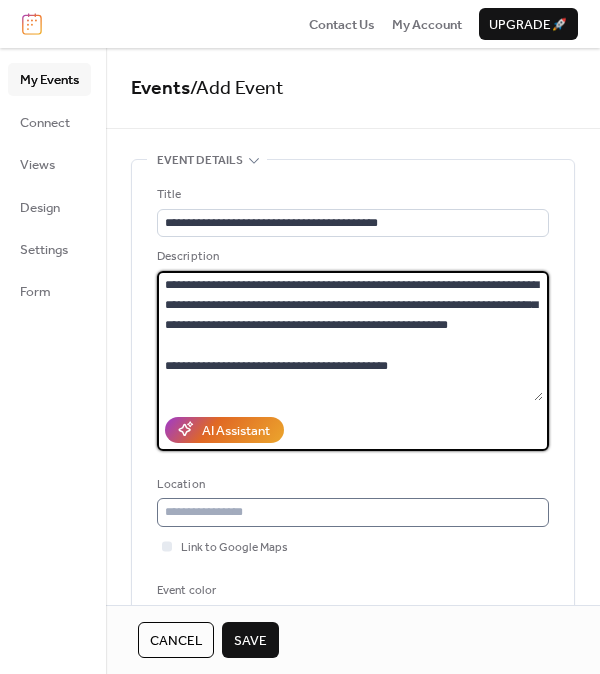 type on "**********" 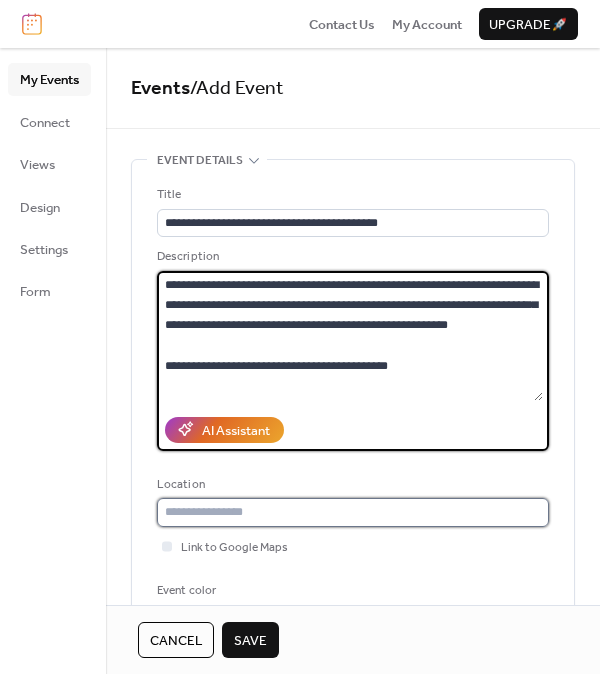click at bounding box center (353, 512) 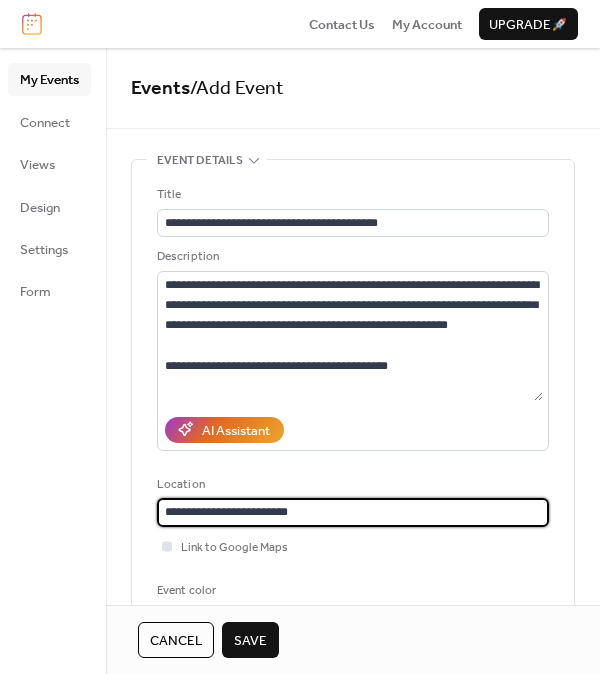 type on "**********" 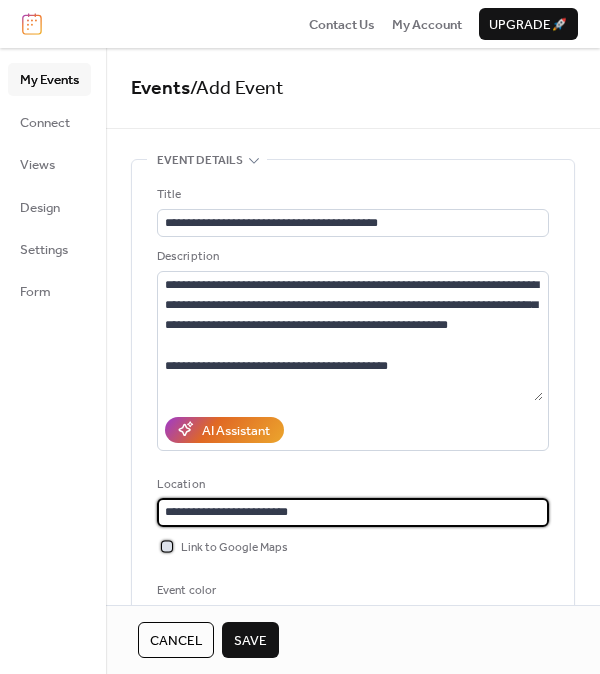 click at bounding box center [167, 546] 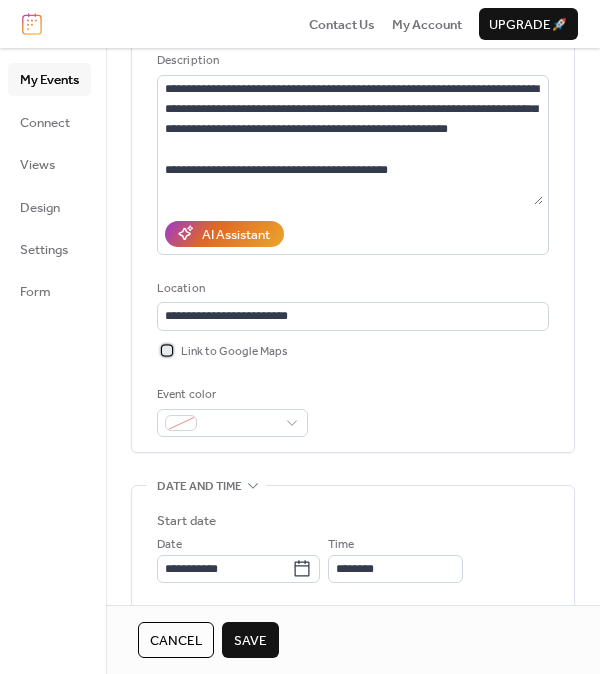 scroll, scrollTop: 200, scrollLeft: 0, axis: vertical 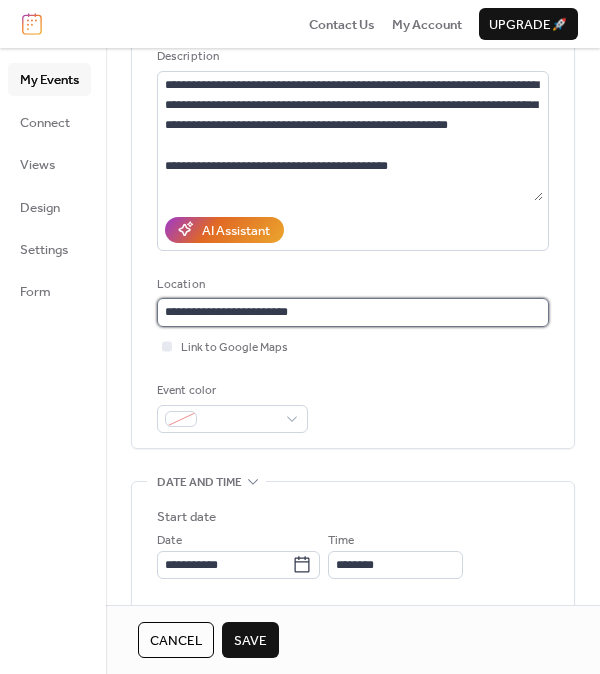 click on "**********" at bounding box center [353, 312] 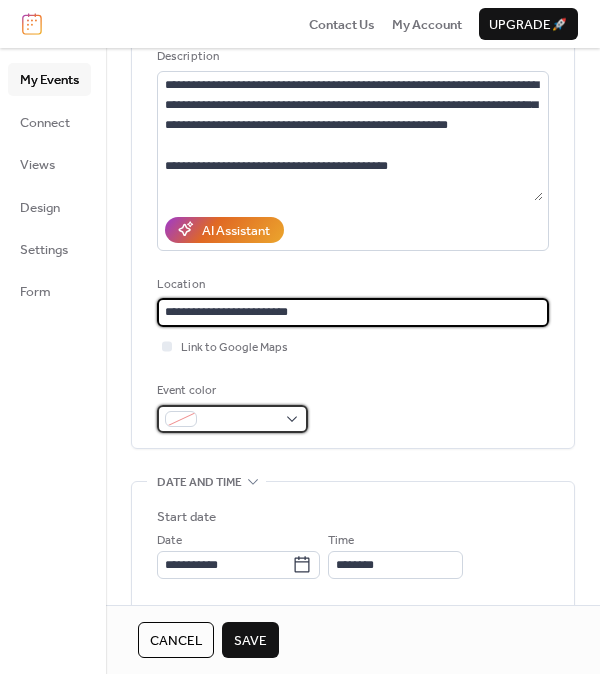 type 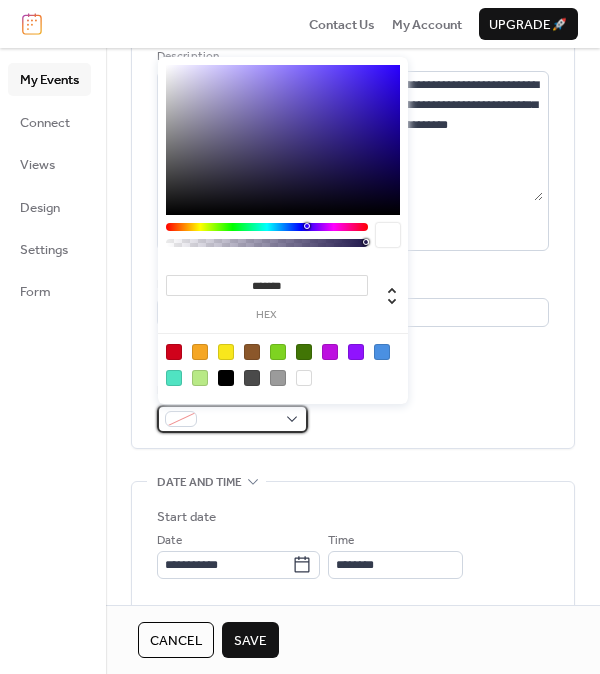 click at bounding box center [232, 419] 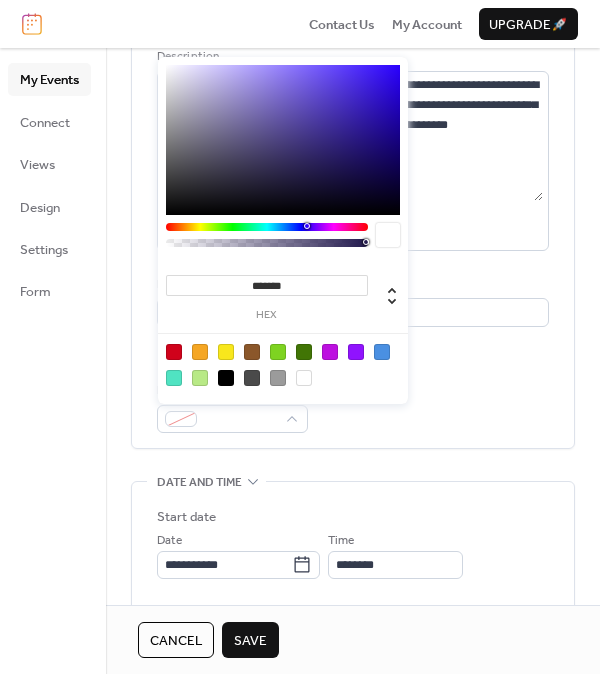 click at bounding box center (226, 378) 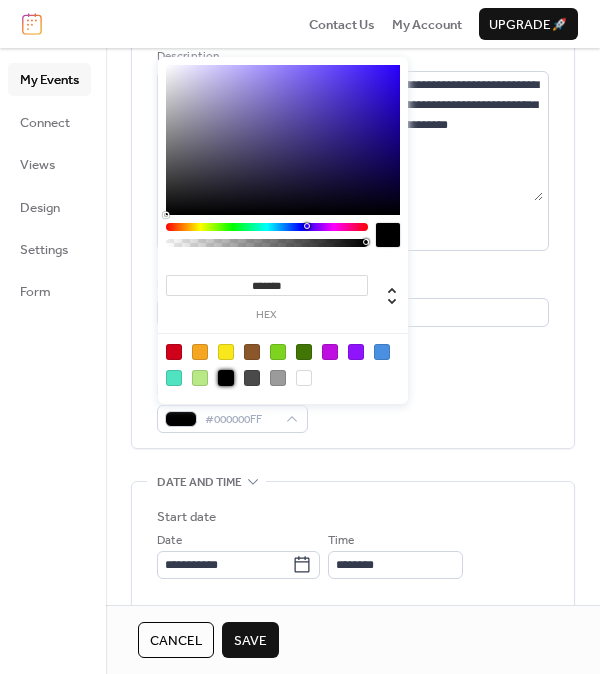 click on "Event color #000000FF" at bounding box center (353, 407) 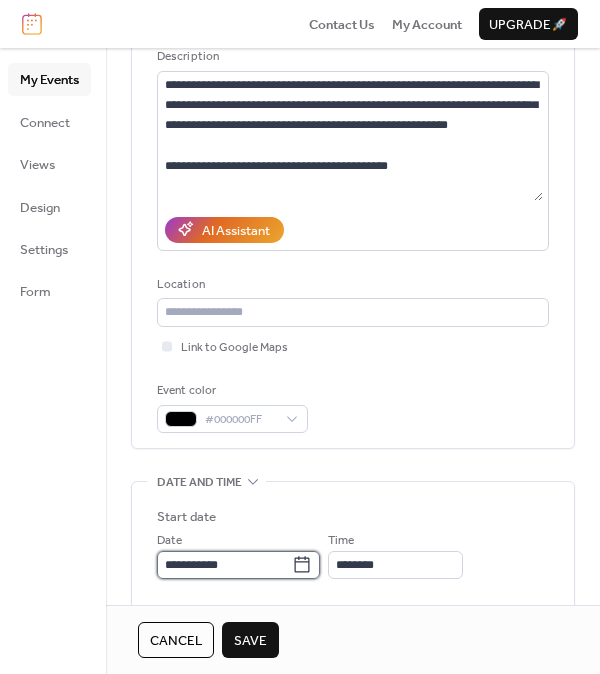 click on "**********" at bounding box center [224, 565] 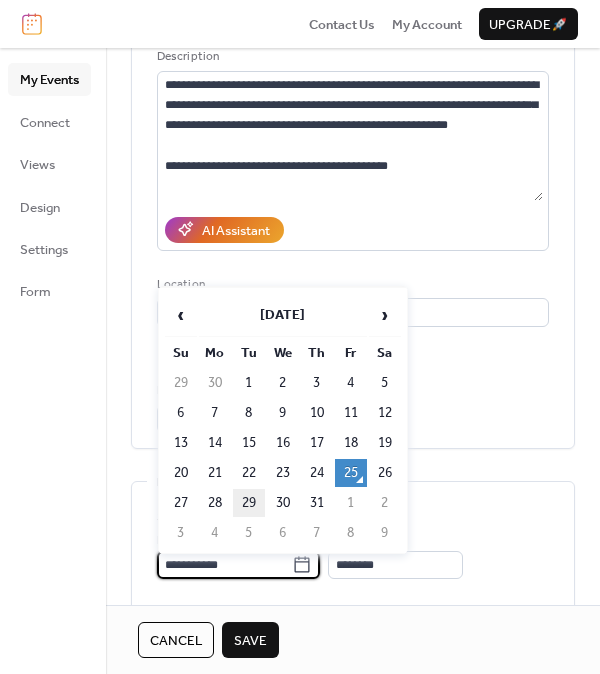 click on "29" at bounding box center [249, 503] 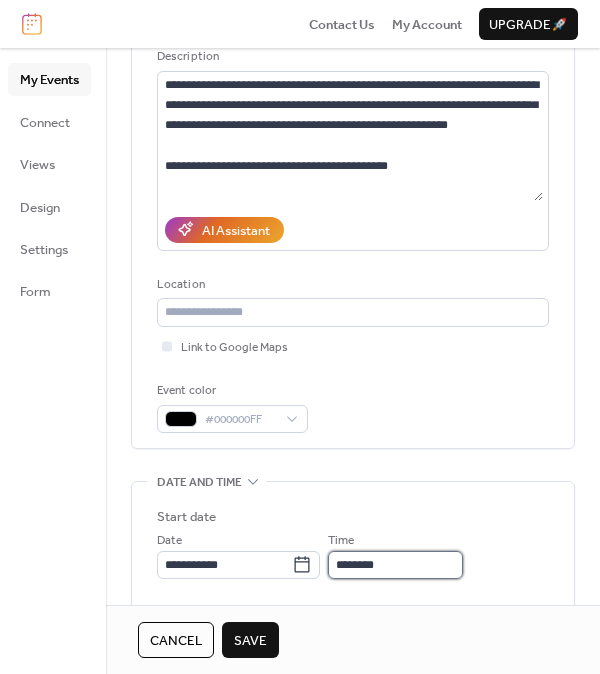 click on "********" at bounding box center [395, 565] 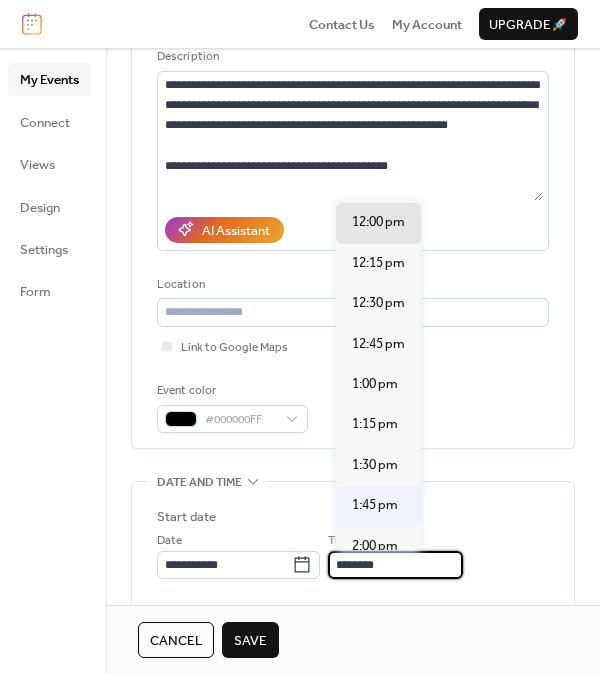 scroll, scrollTop: 2136, scrollLeft: 0, axis: vertical 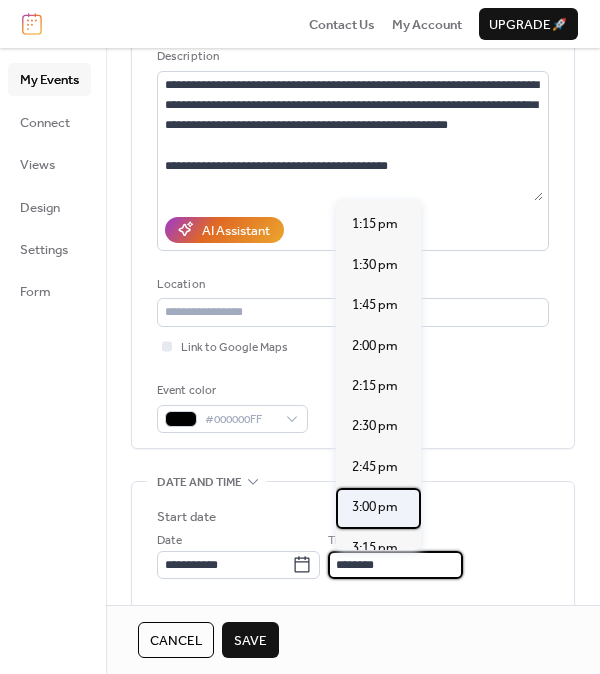 click on "3:00 pm" at bounding box center [375, 507] 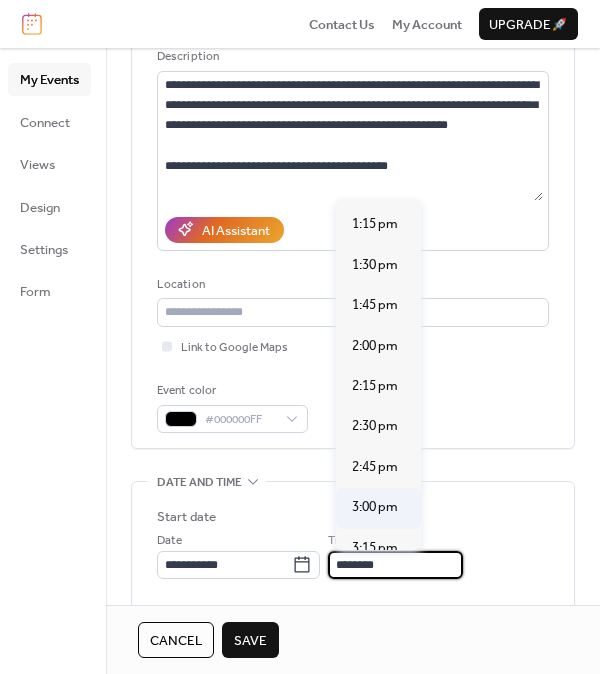 type on "*******" 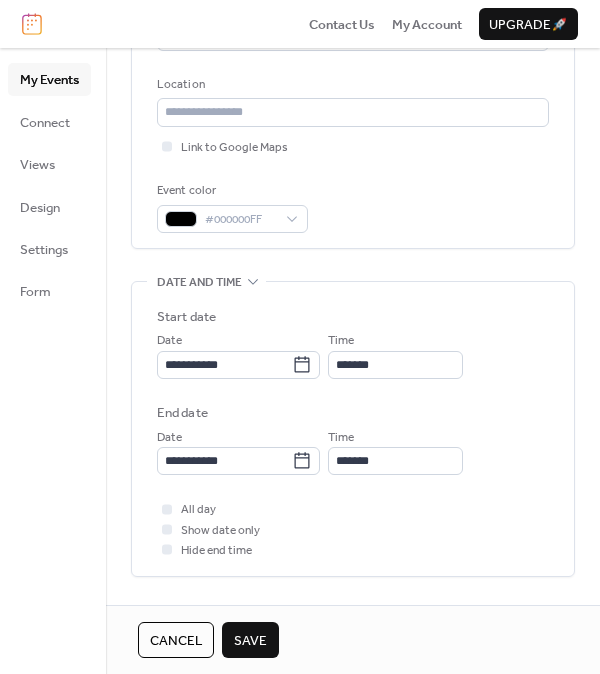 scroll, scrollTop: 500, scrollLeft: 0, axis: vertical 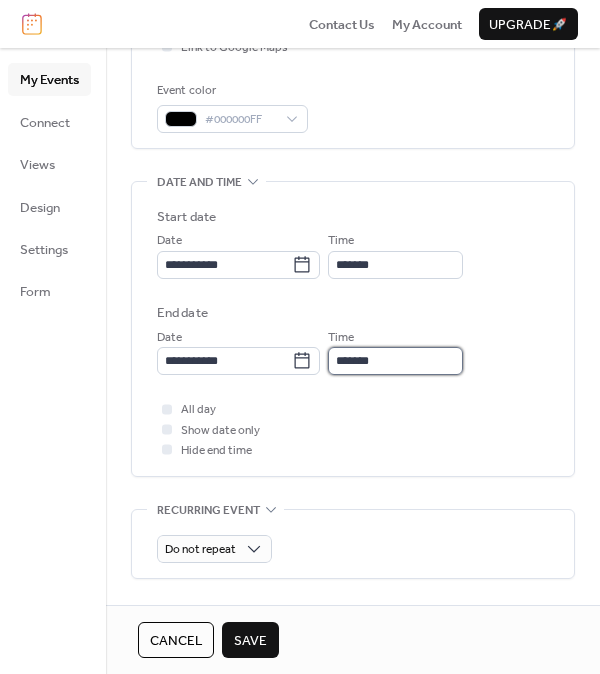 click on "*******" at bounding box center (395, 361) 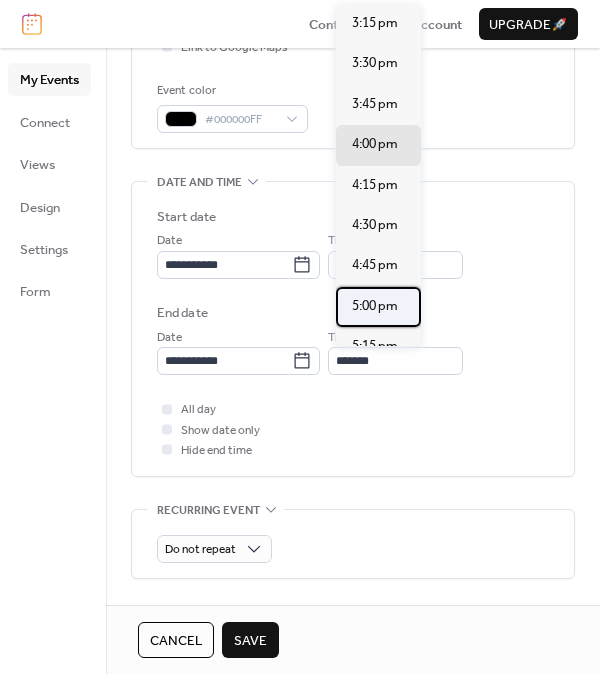 click on "5:00 pm" at bounding box center [375, 306] 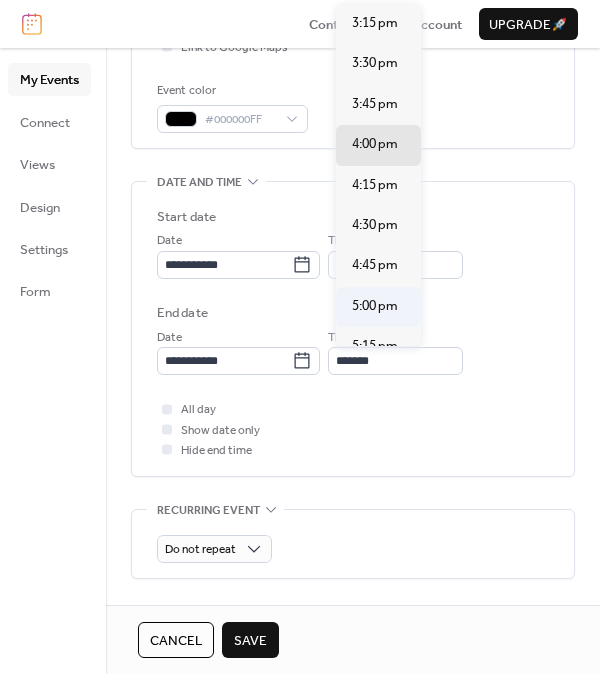 type on "*******" 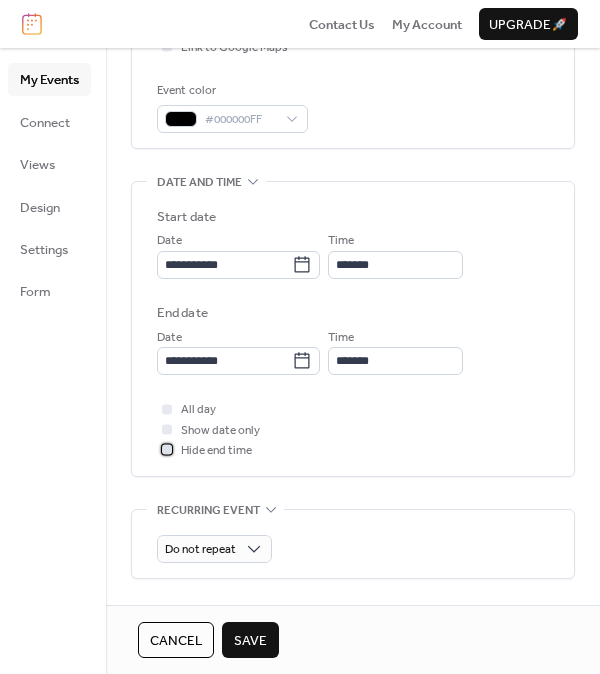 click at bounding box center (167, 450) 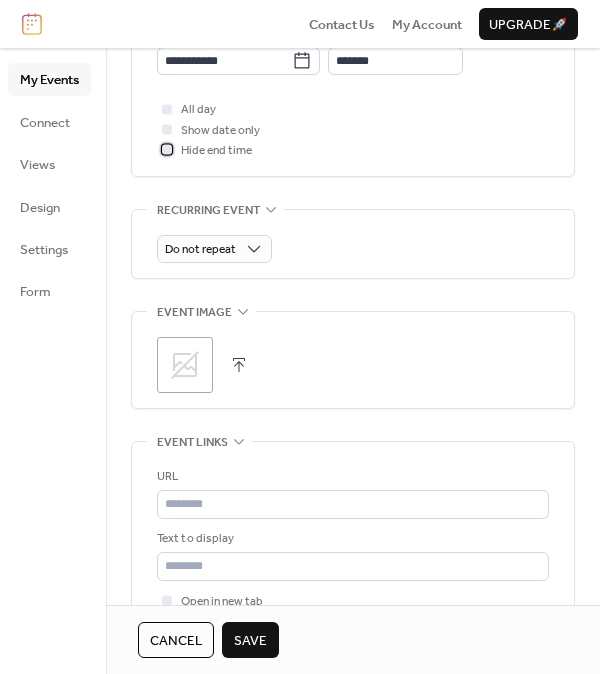 scroll, scrollTop: 900, scrollLeft: 0, axis: vertical 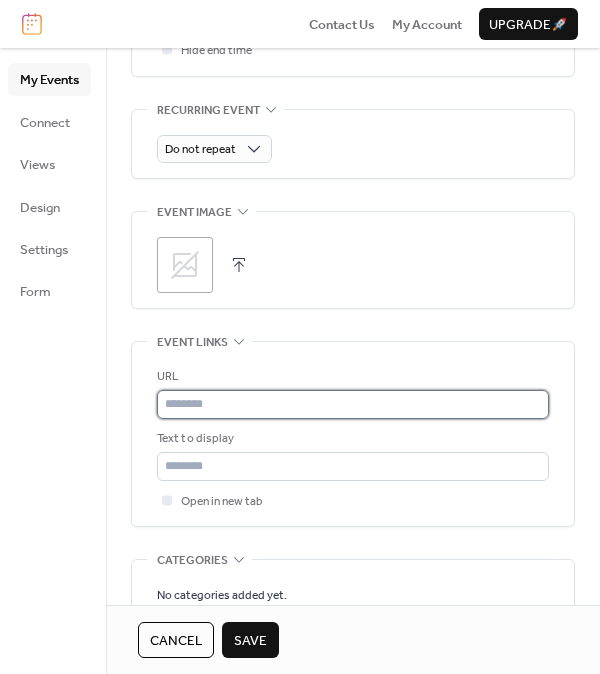 click at bounding box center (353, 404) 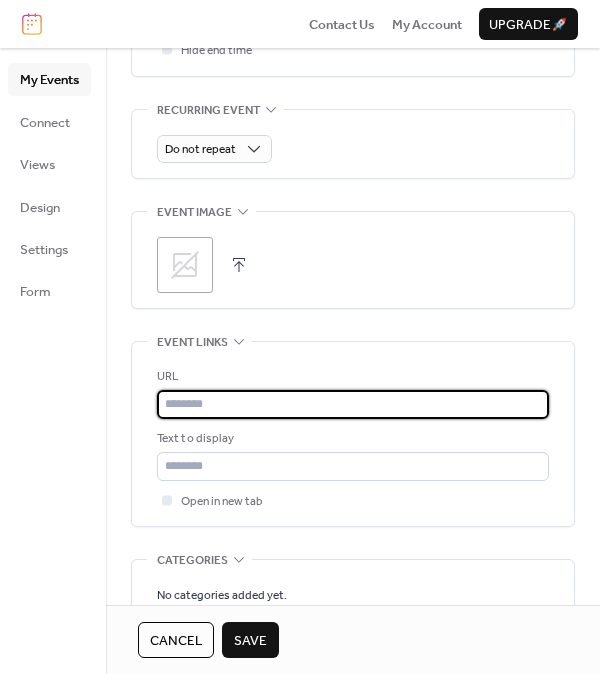 paste on "**********" 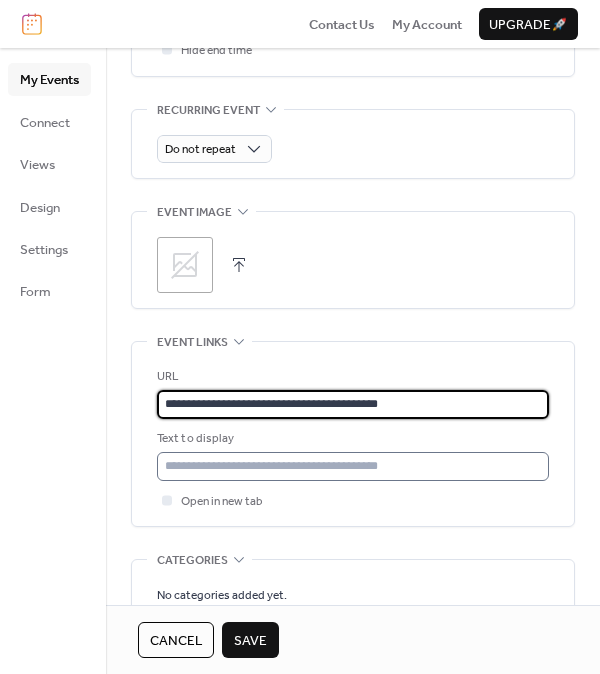 type on "**********" 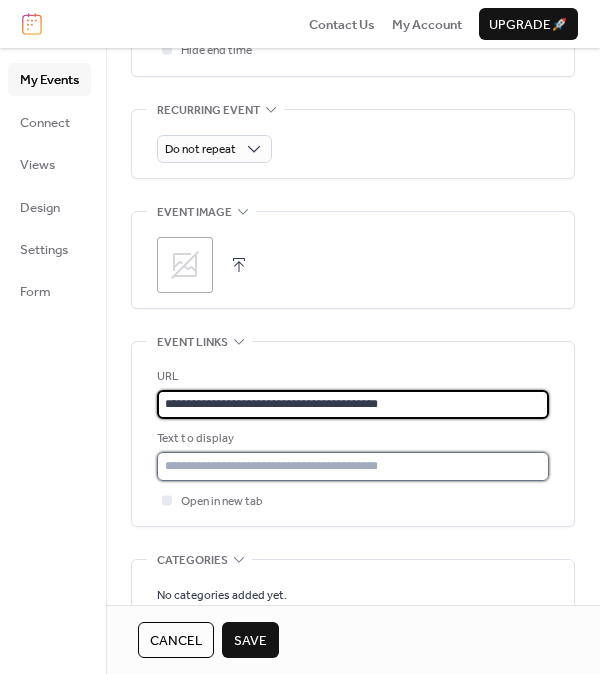 click at bounding box center (353, 466) 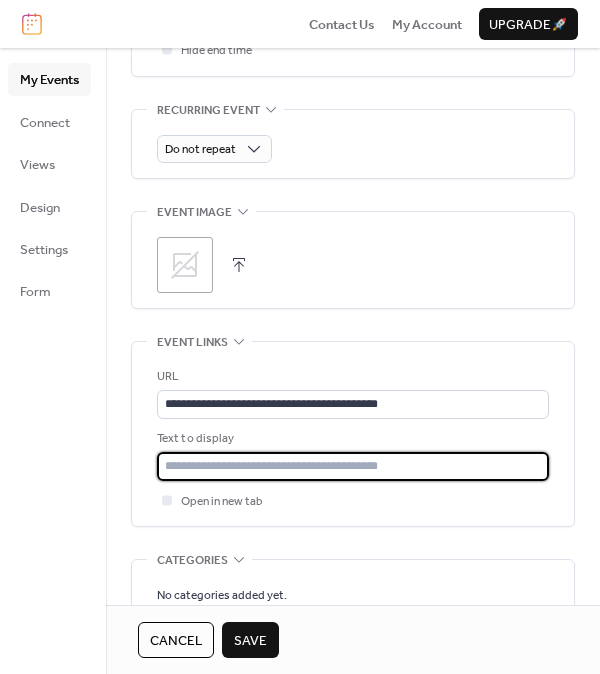 click at bounding box center [353, 466] 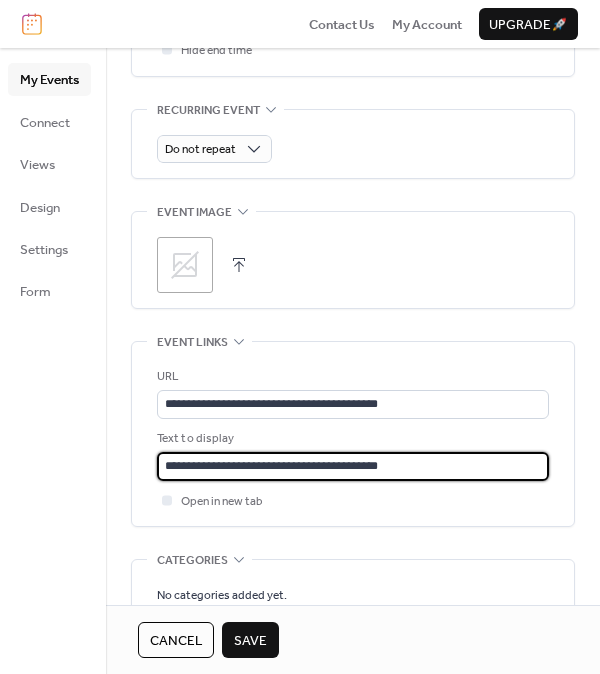 scroll, scrollTop: 1134, scrollLeft: 0, axis: vertical 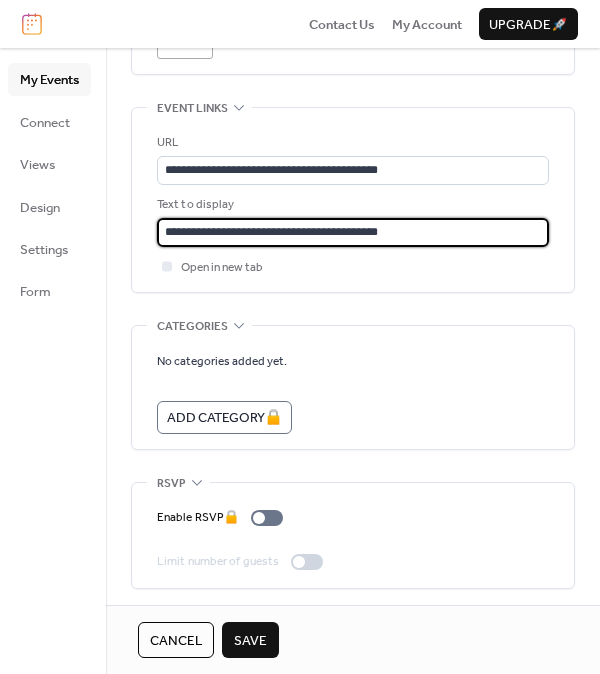type on "**********" 